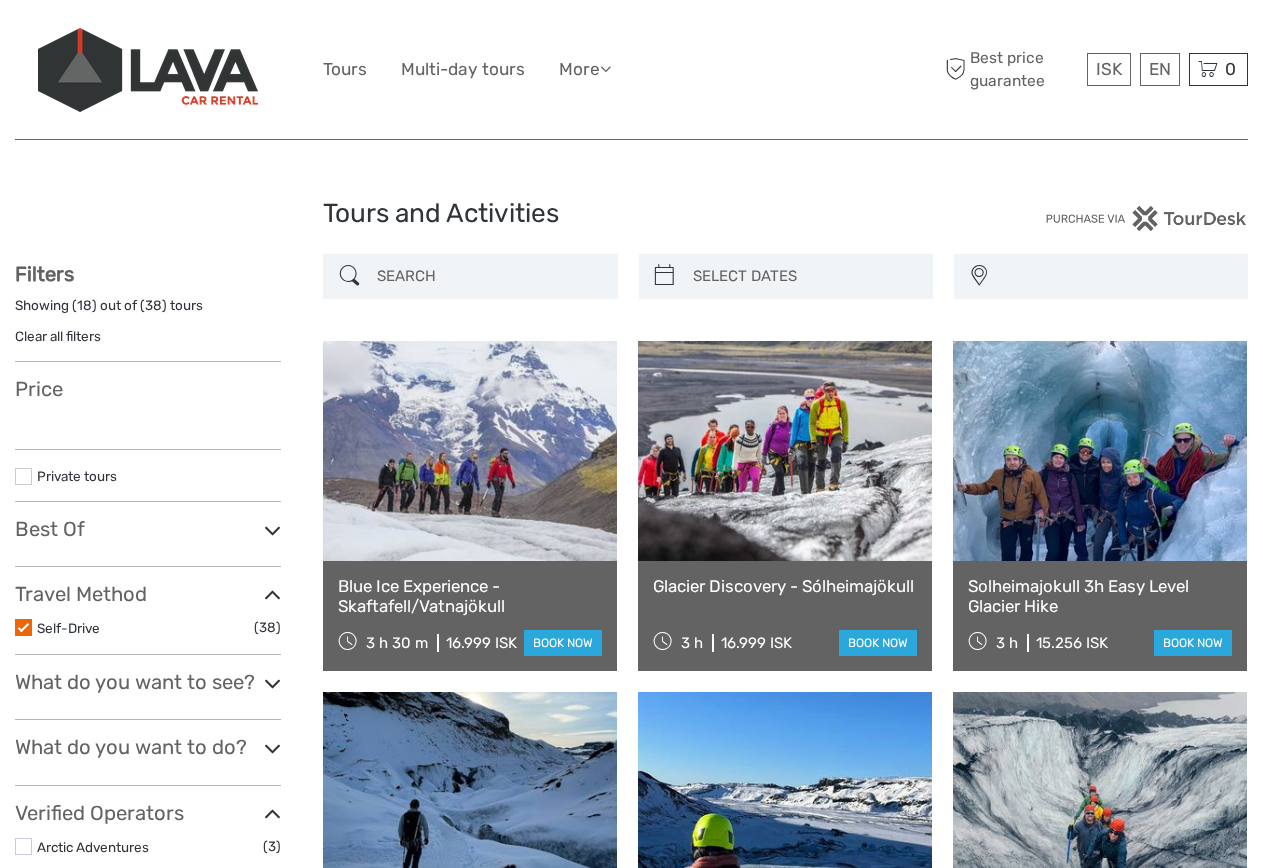 select 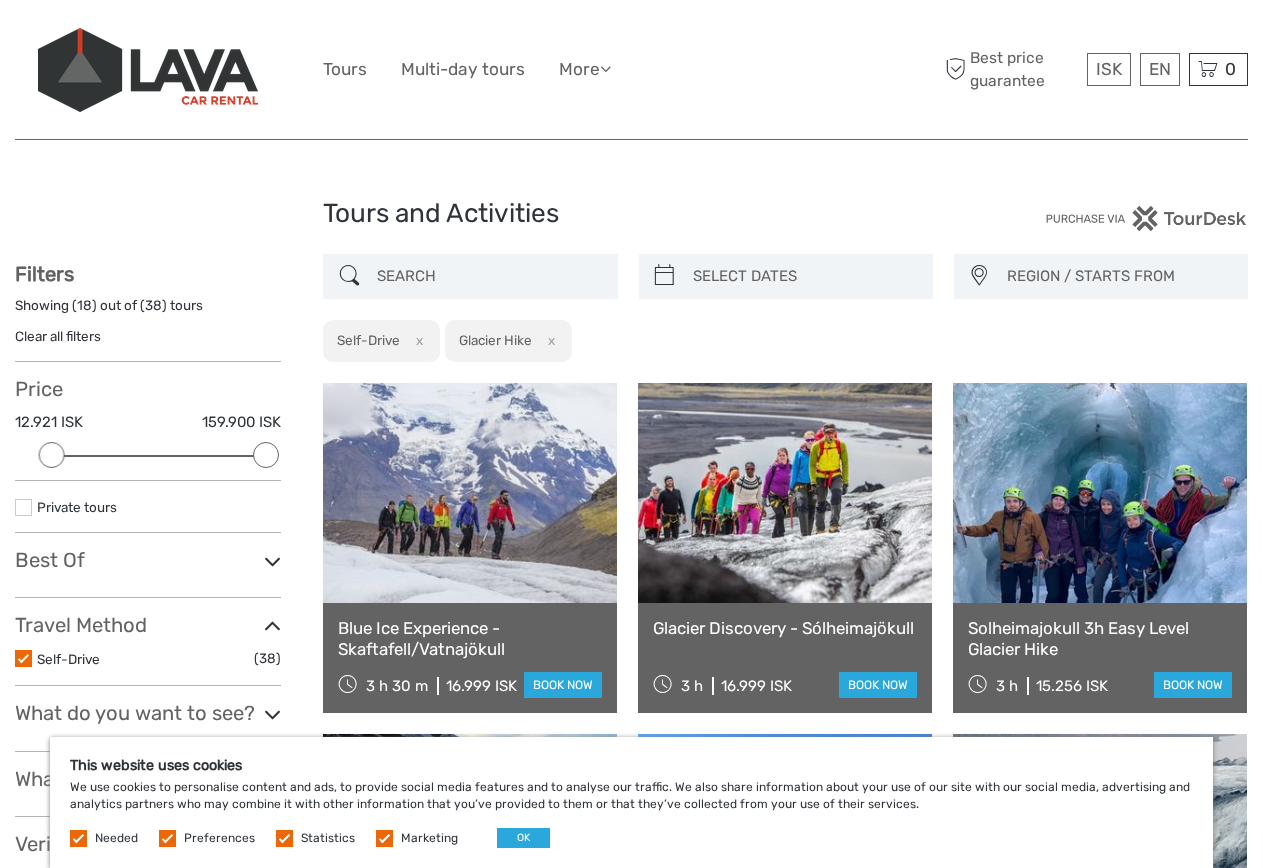 scroll, scrollTop: 0, scrollLeft: 0, axis: both 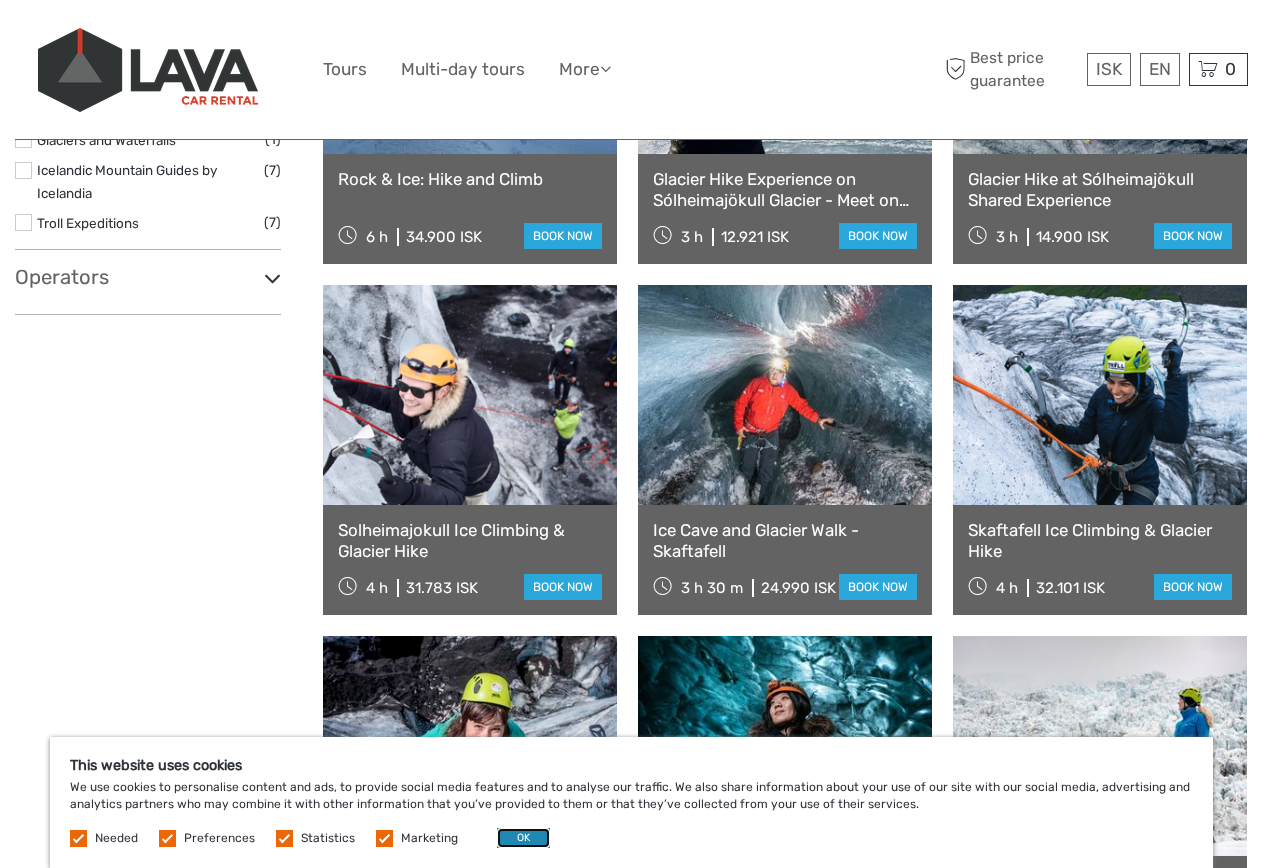 click on "OK" at bounding box center [523, 838] 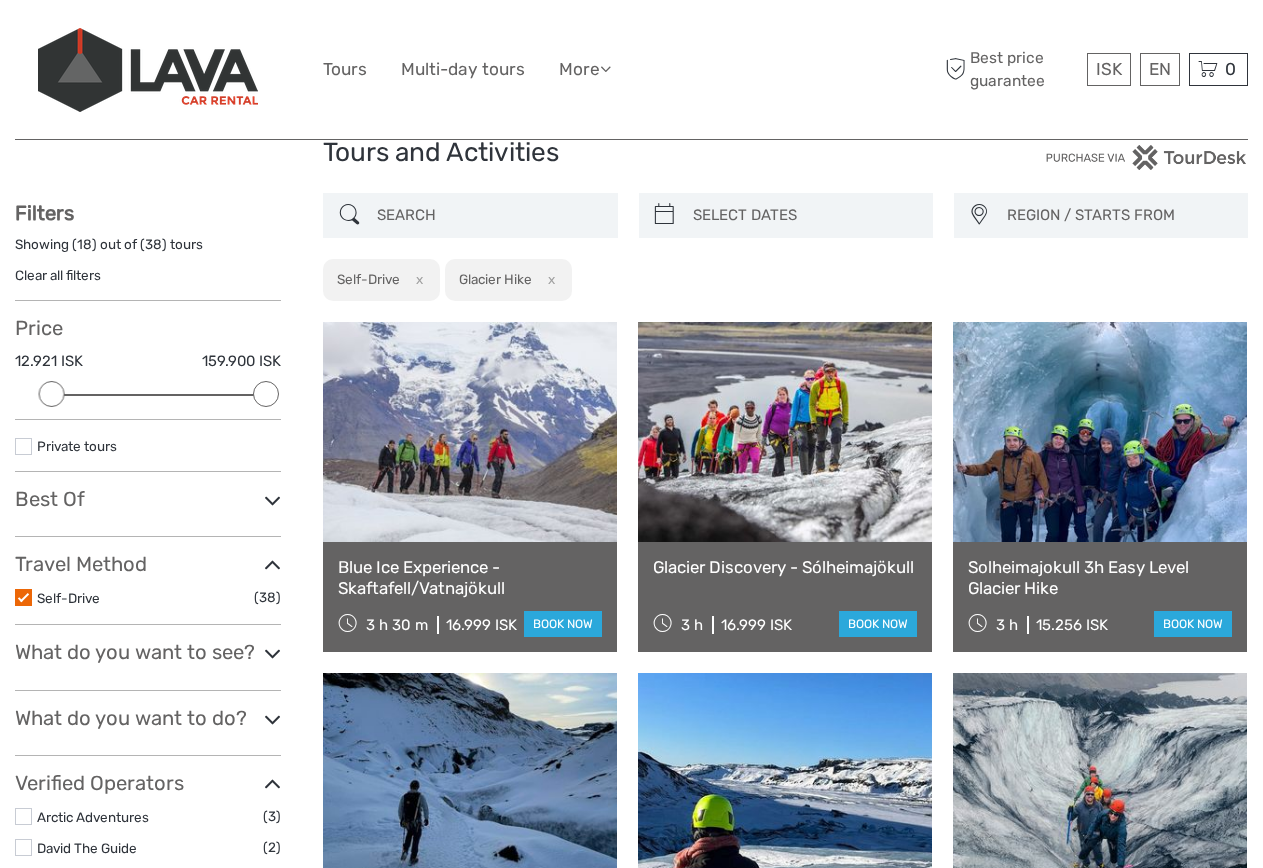 scroll, scrollTop: 0, scrollLeft: 0, axis: both 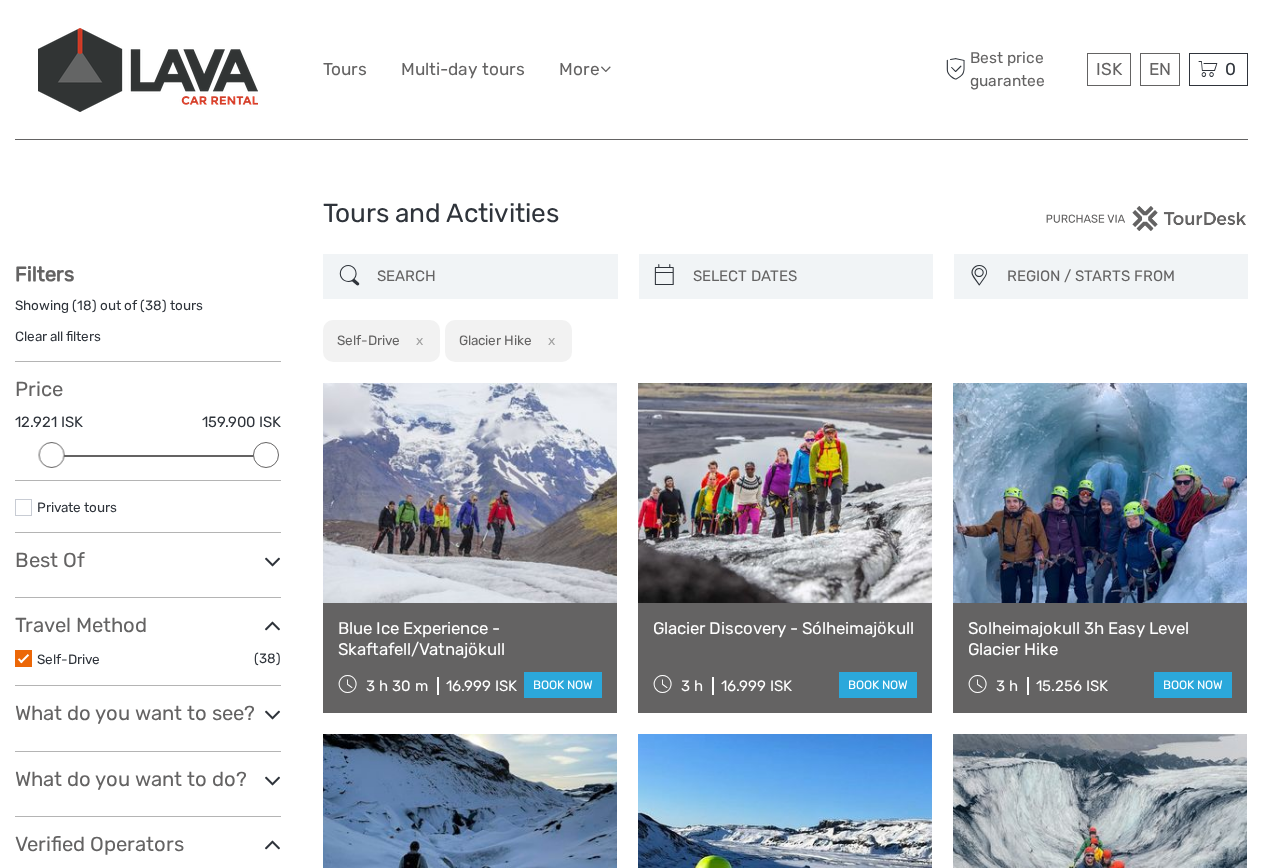 click on "REGION / STARTS FROM" at bounding box center [1118, 276] 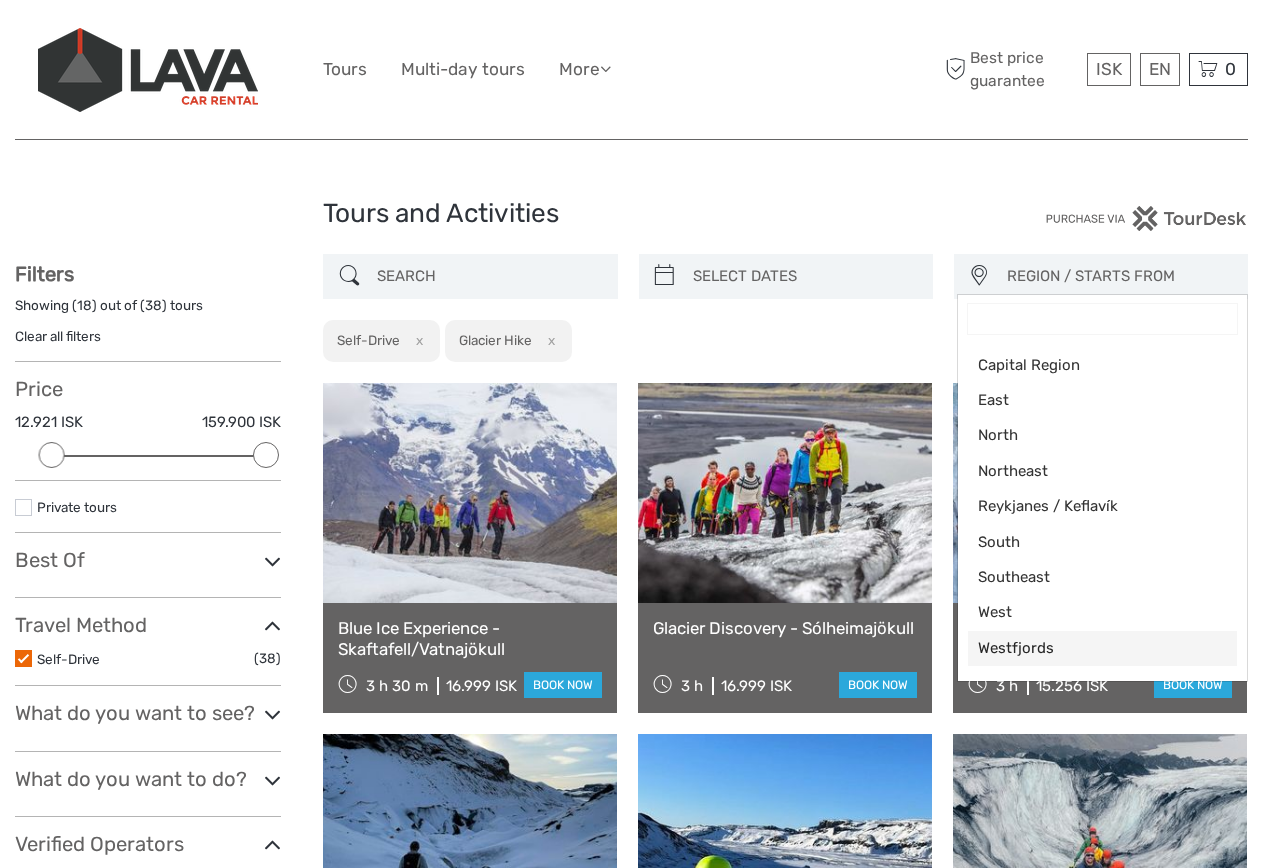 scroll, scrollTop: 100, scrollLeft: 0, axis: vertical 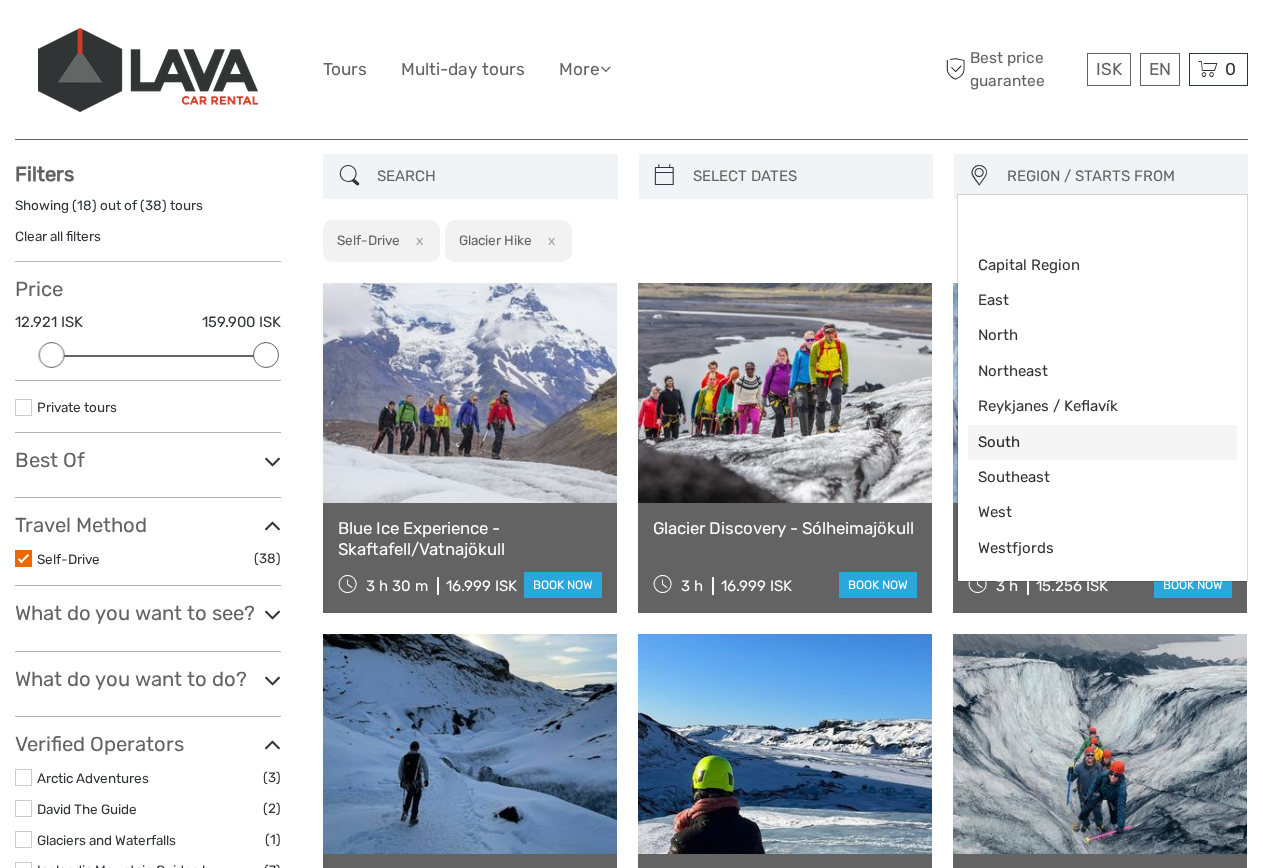 click on "South" at bounding box center (1085, 442) 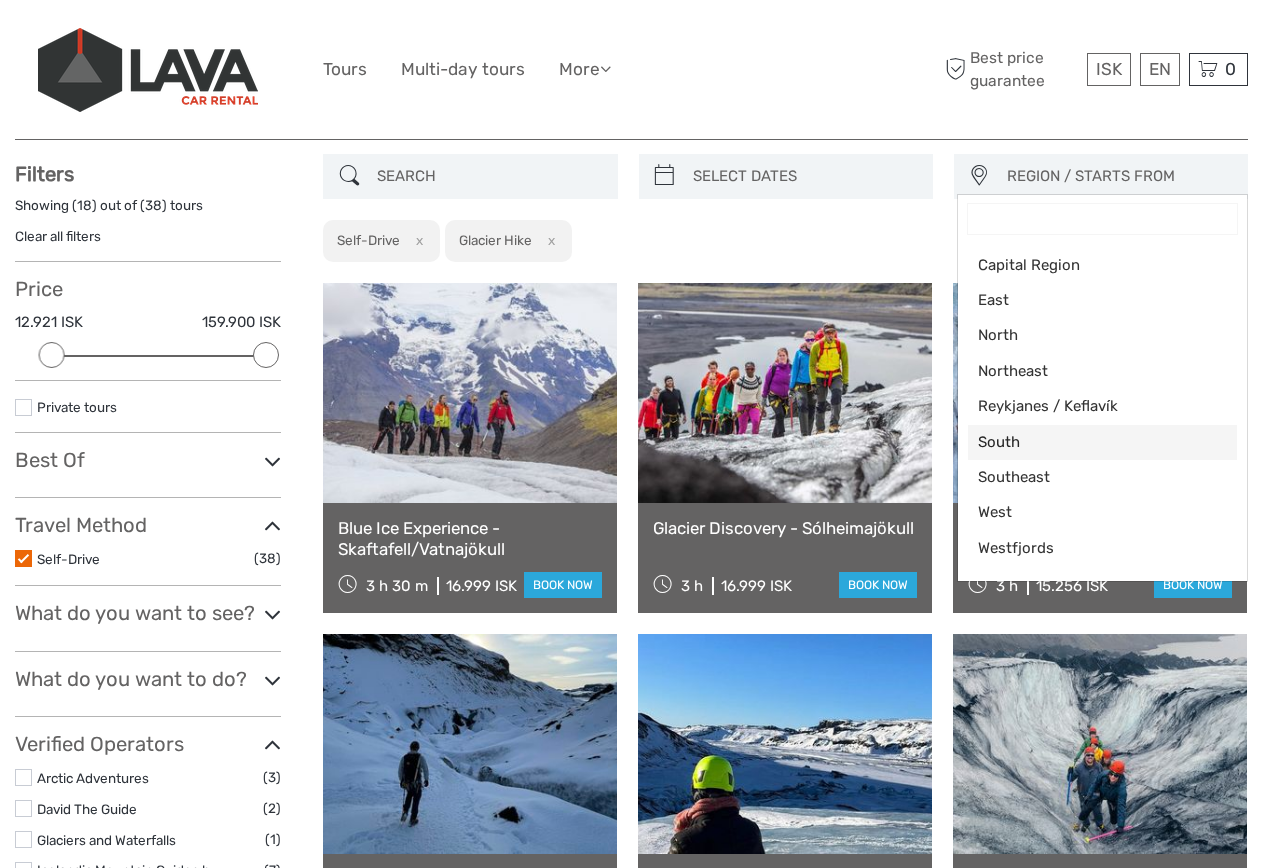 select on "South" 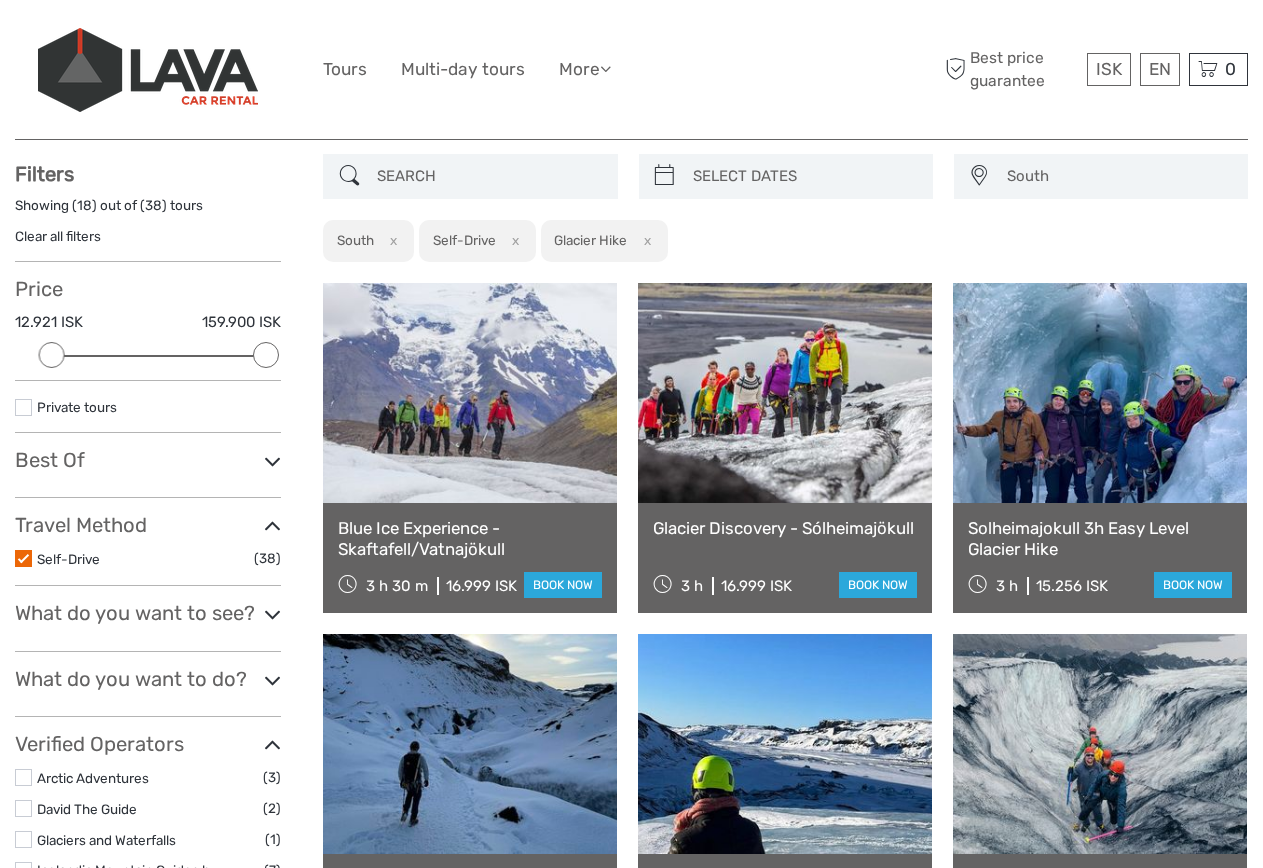 scroll, scrollTop: 110, scrollLeft: 0, axis: vertical 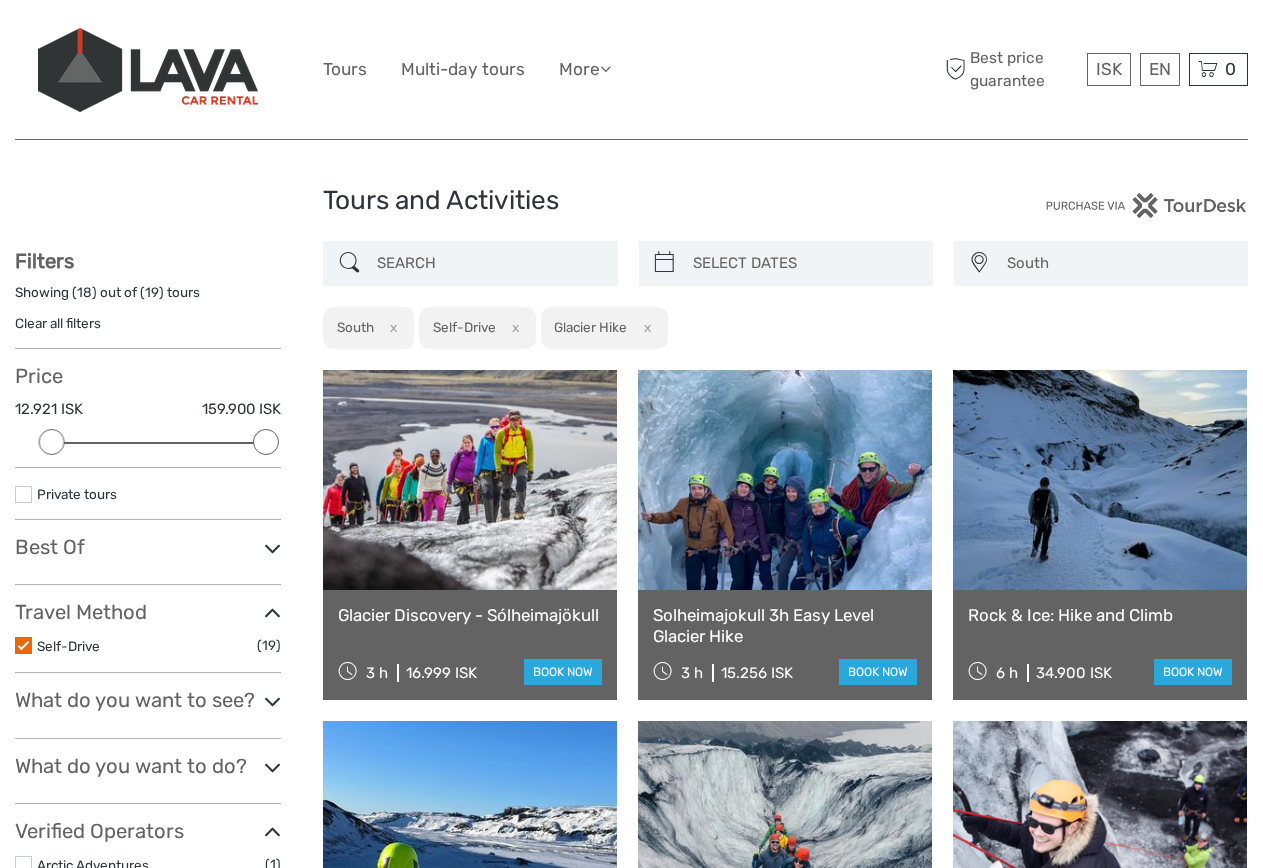 type on "03/08/2025" 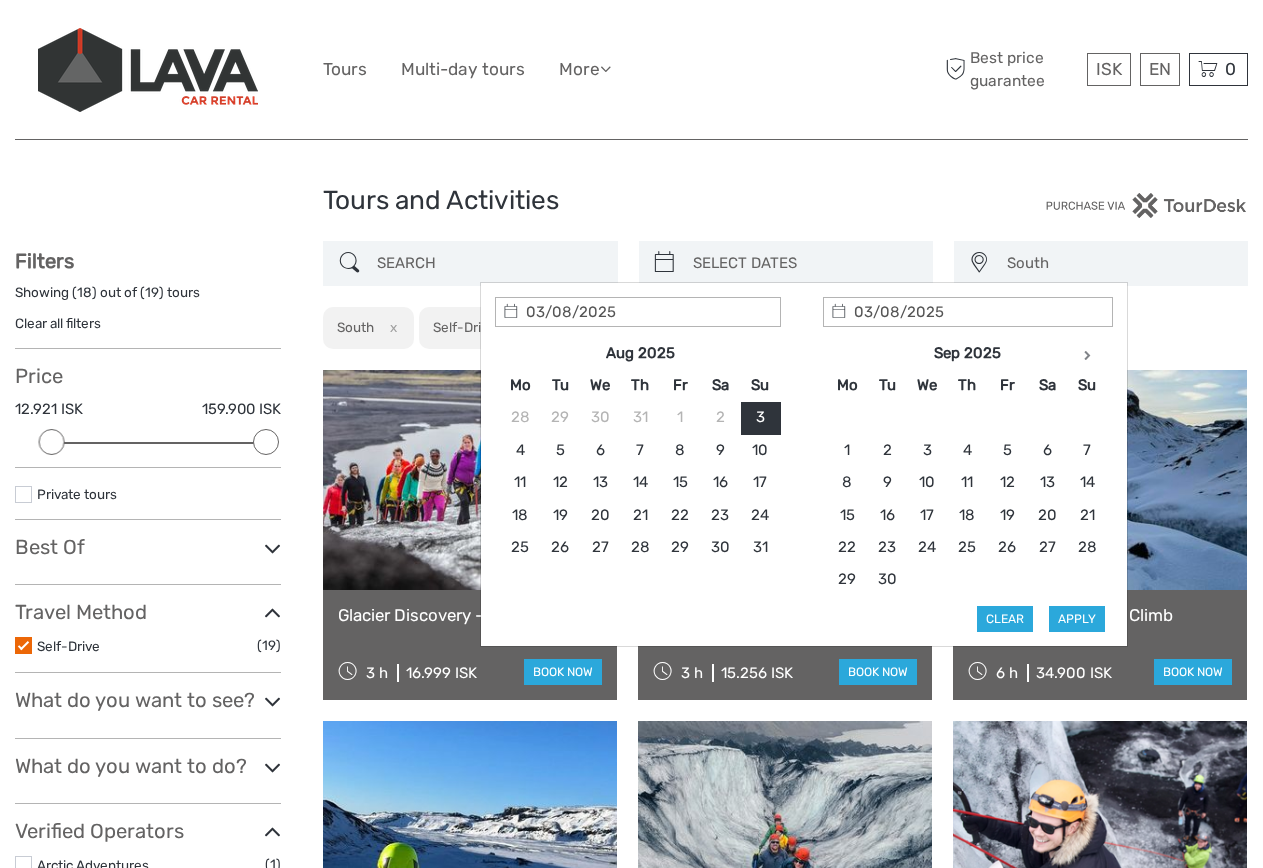 click at bounding box center [804, 263] 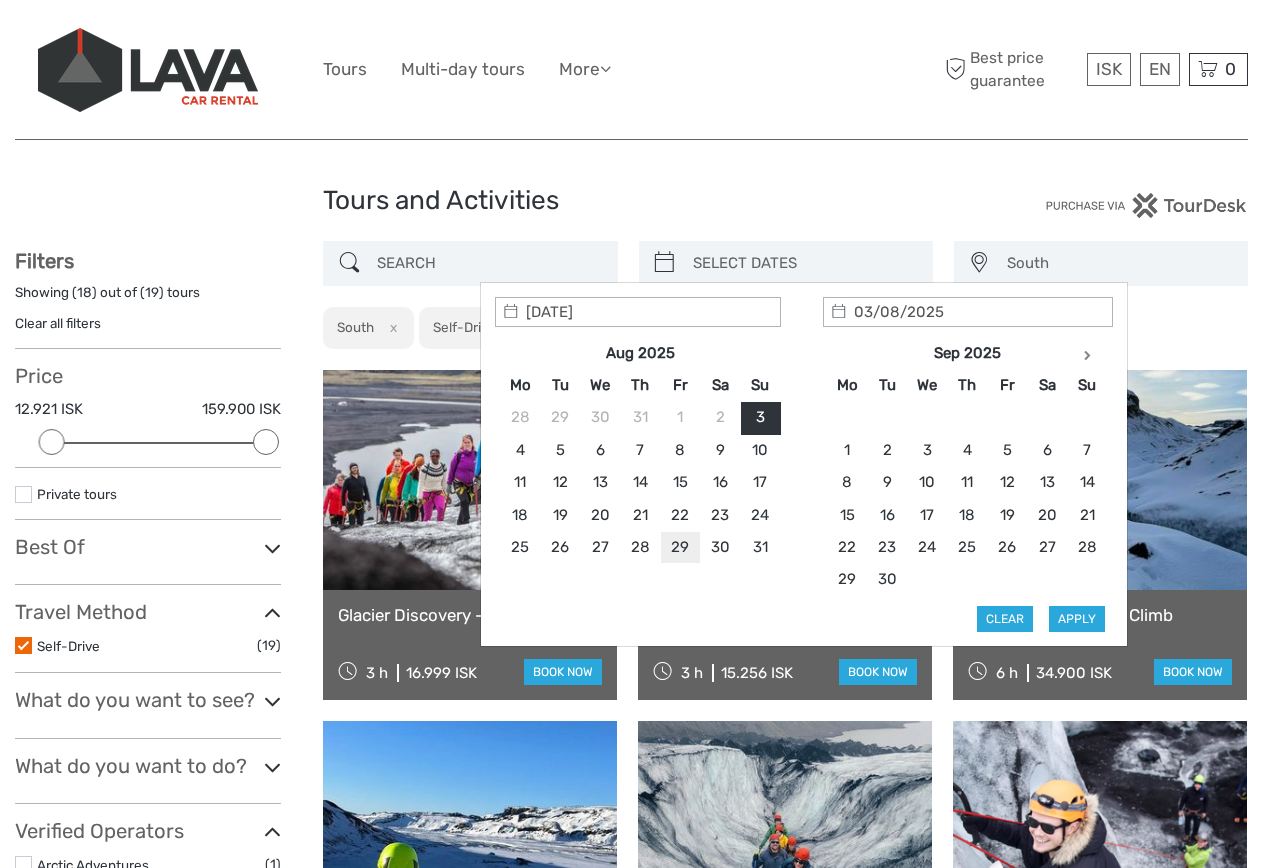type on "29/08/2025" 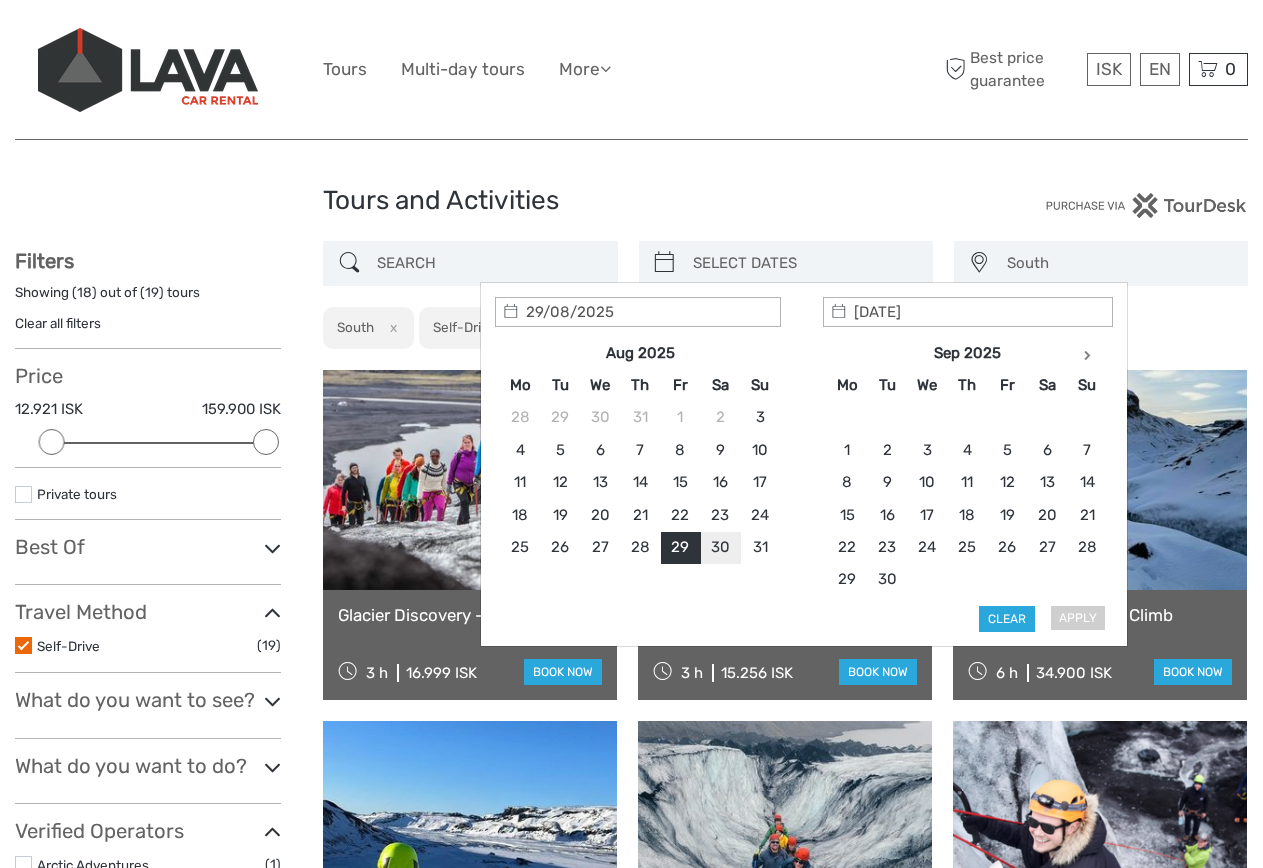 click on "Apply   Clear" at bounding box center (804, 465) 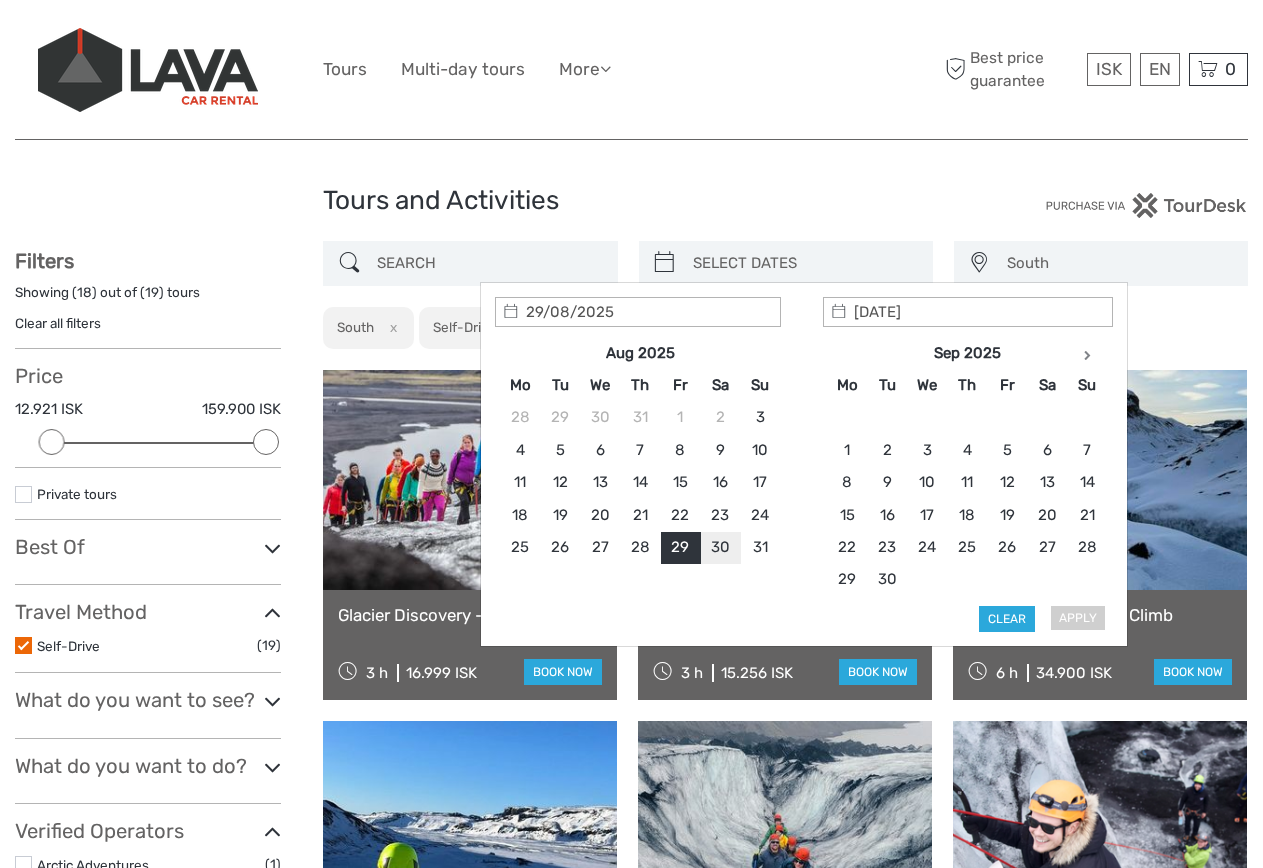 click on "Apply   Clear" at bounding box center [804, 465] 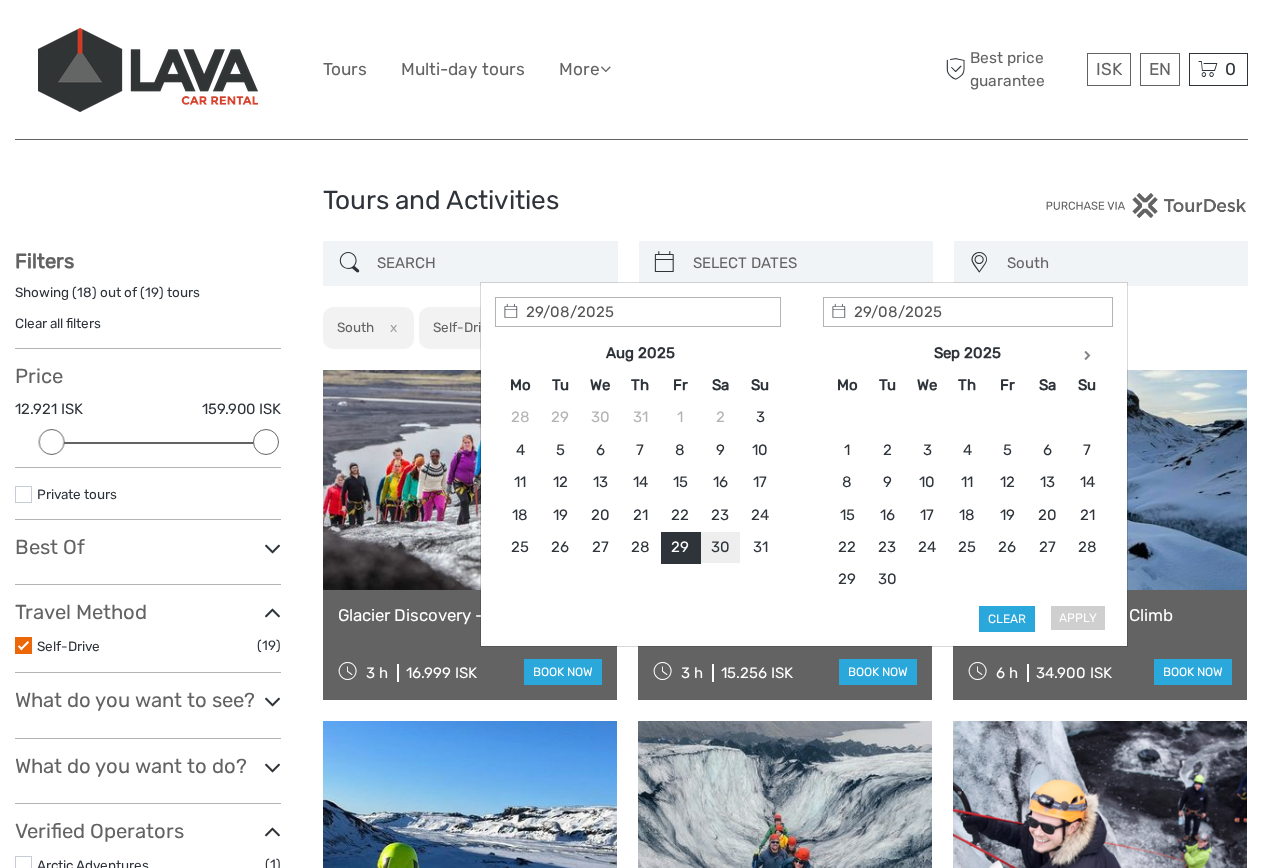 type on "30/08/2025" 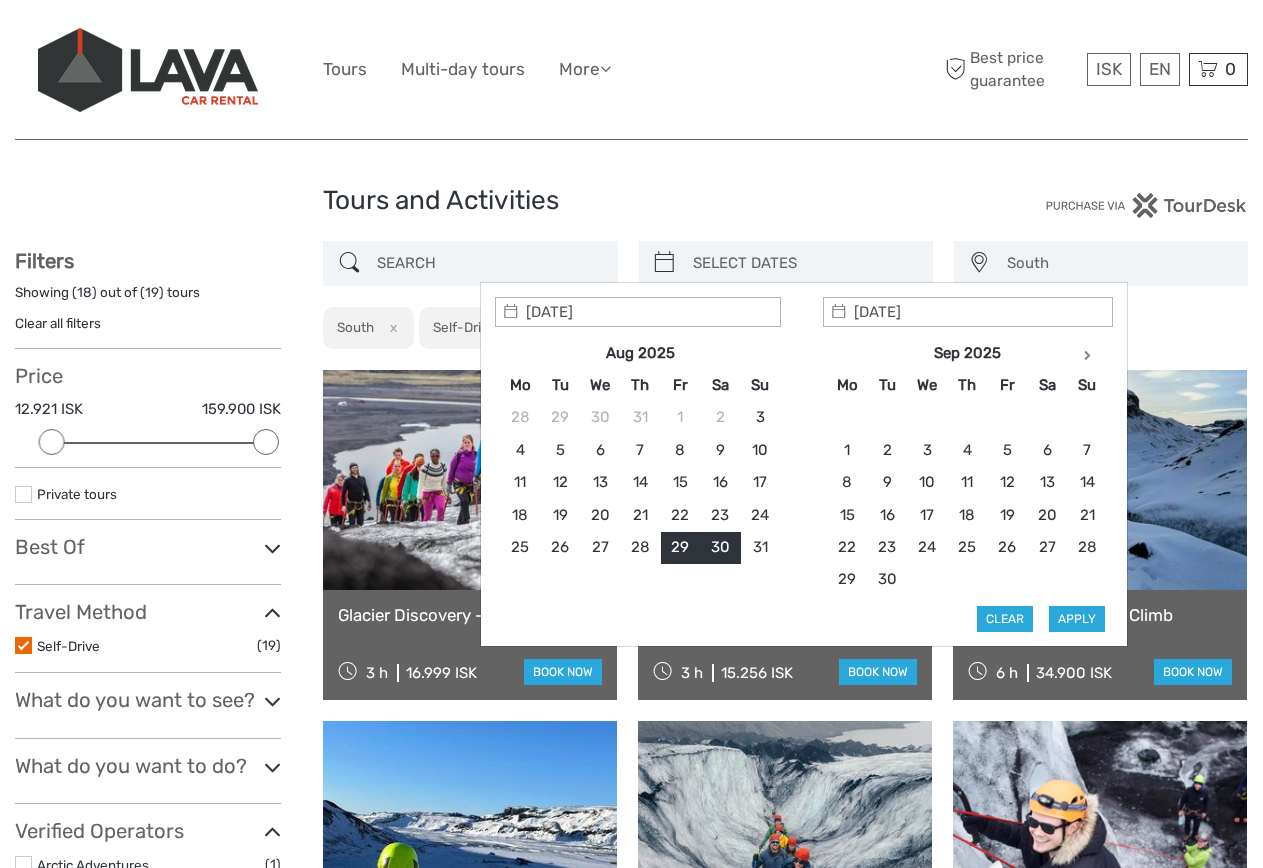 type on "29/08/2025" 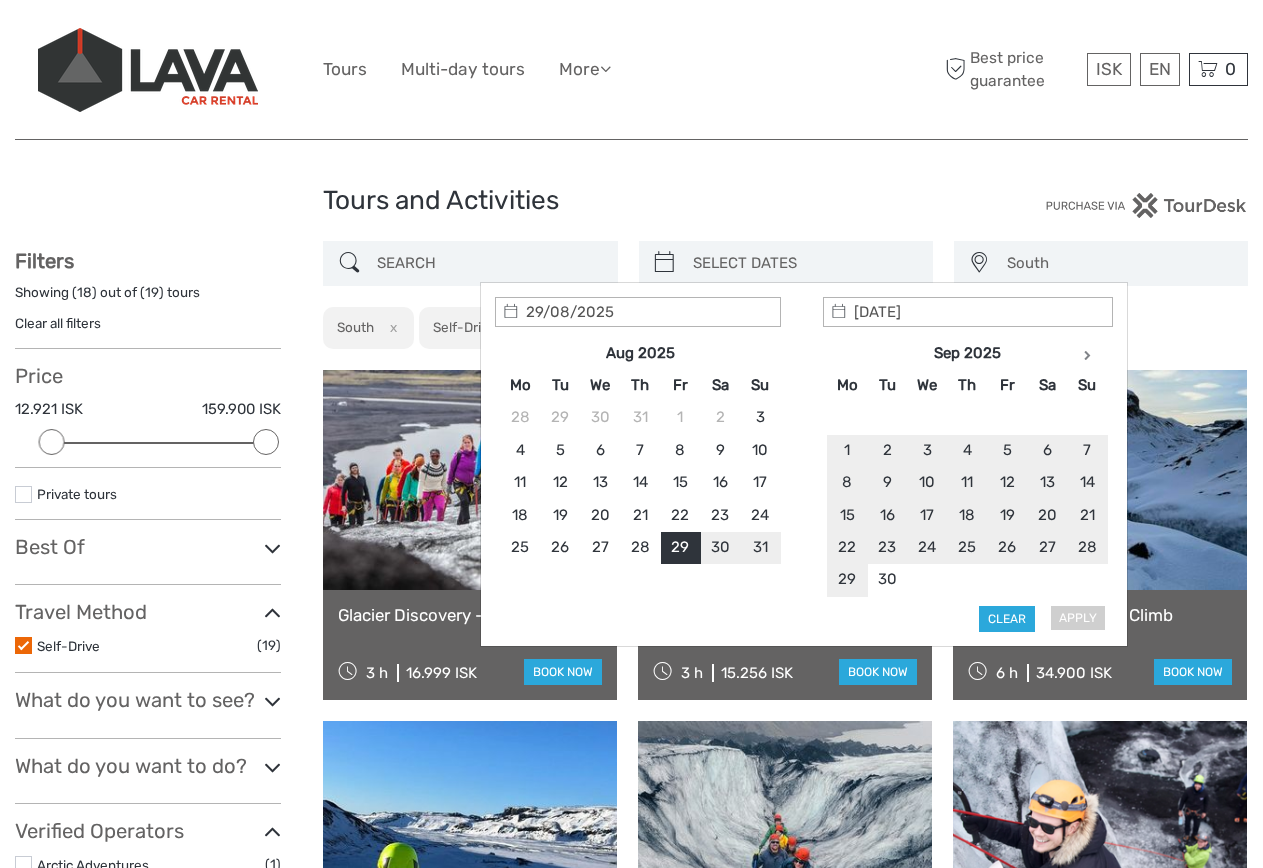 type on "30/08/2025" 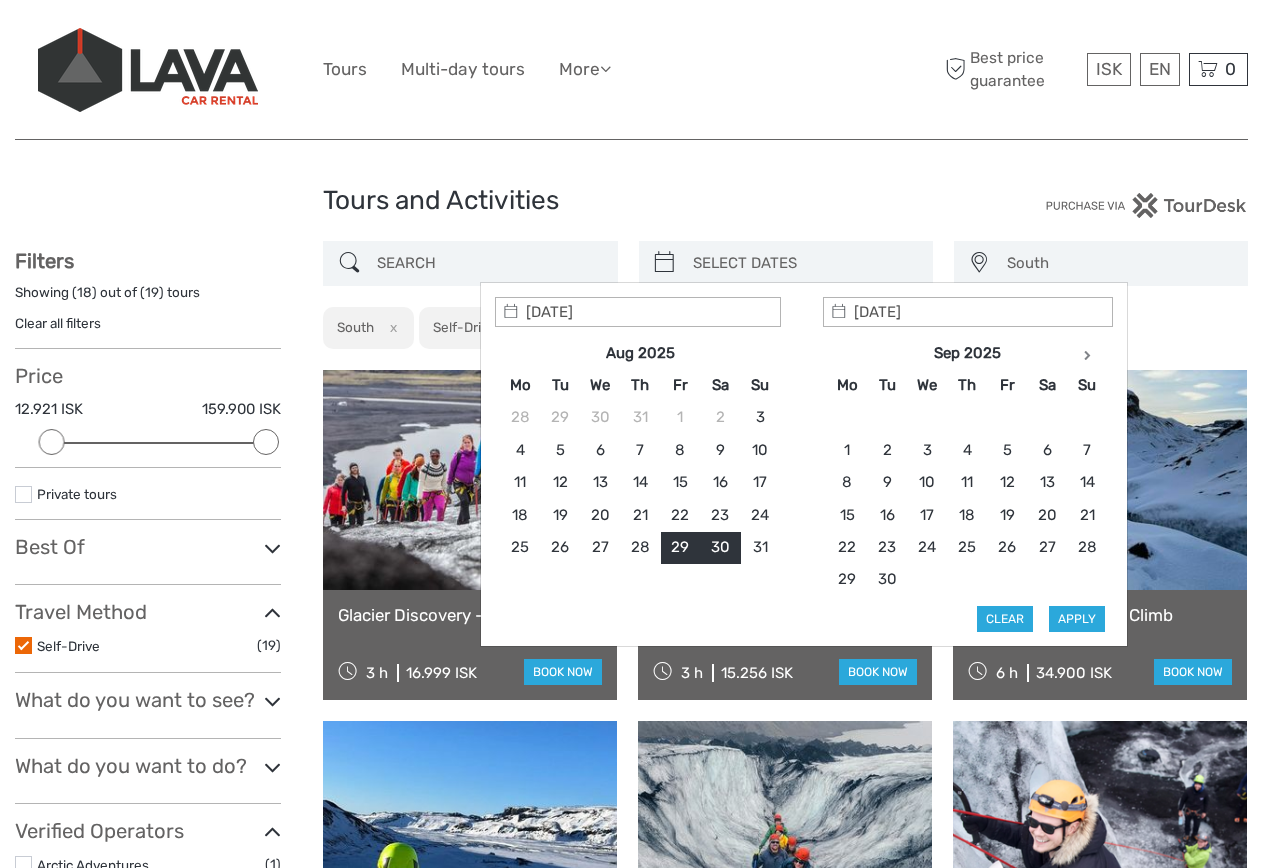 type on "29/08/2025" 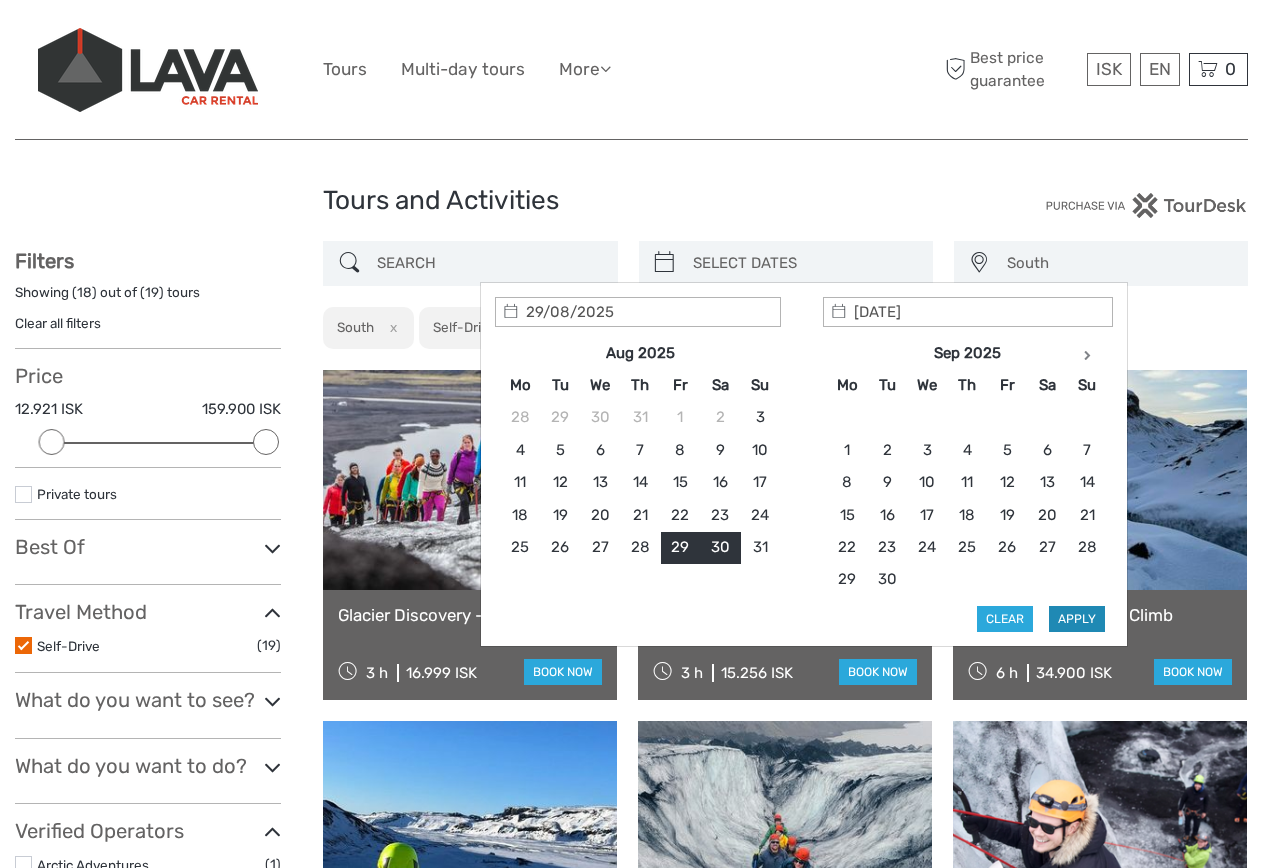 click on "Apply" at bounding box center (1077, 619) 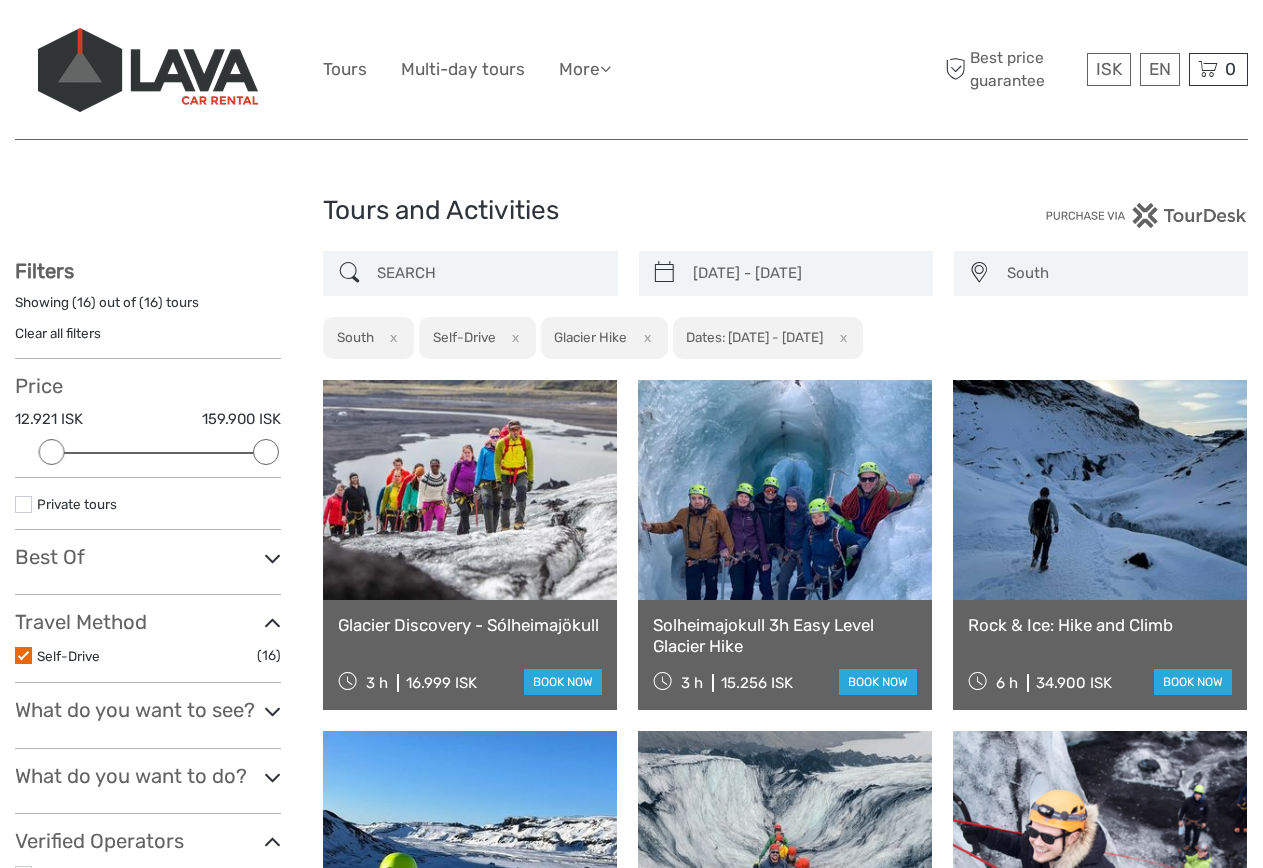 scroll, scrollTop: 0, scrollLeft: 0, axis: both 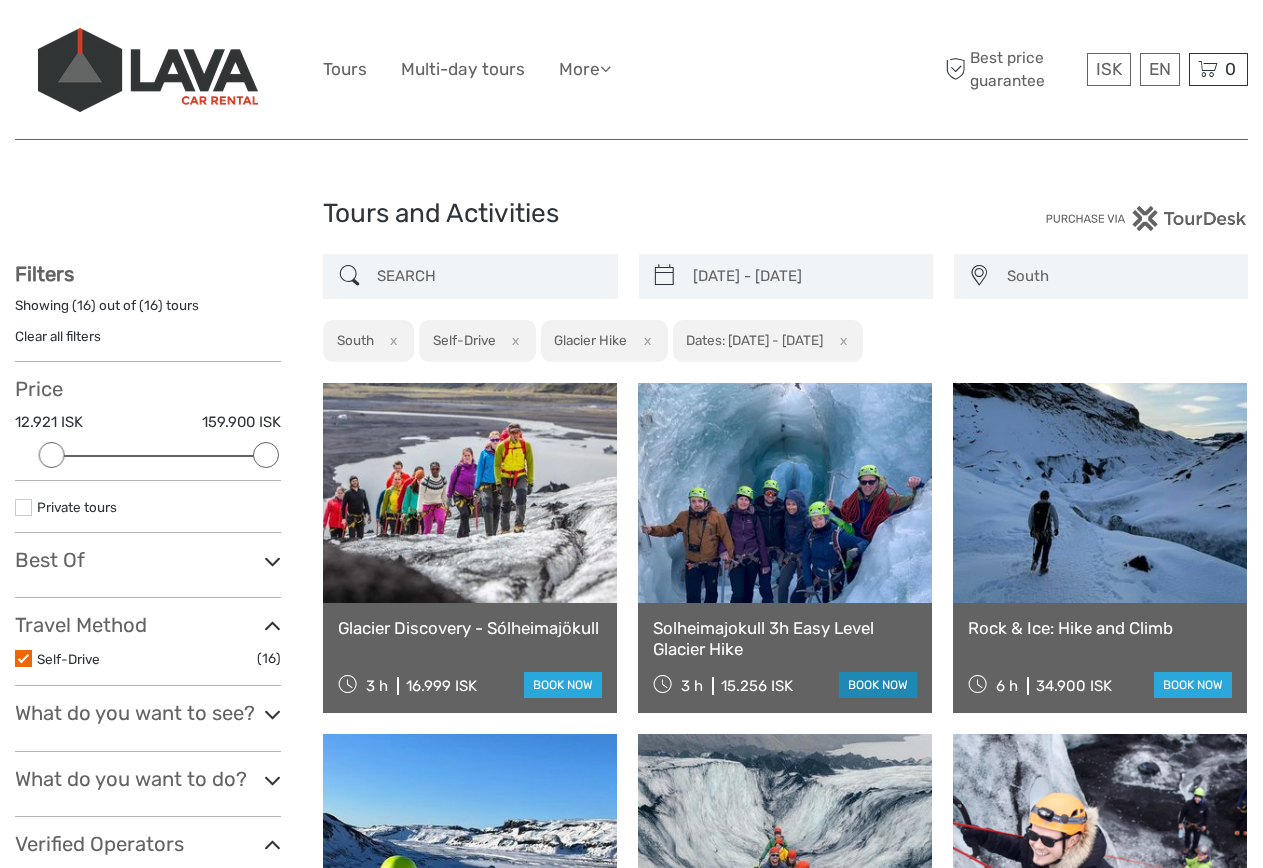click on "book now" at bounding box center [878, 685] 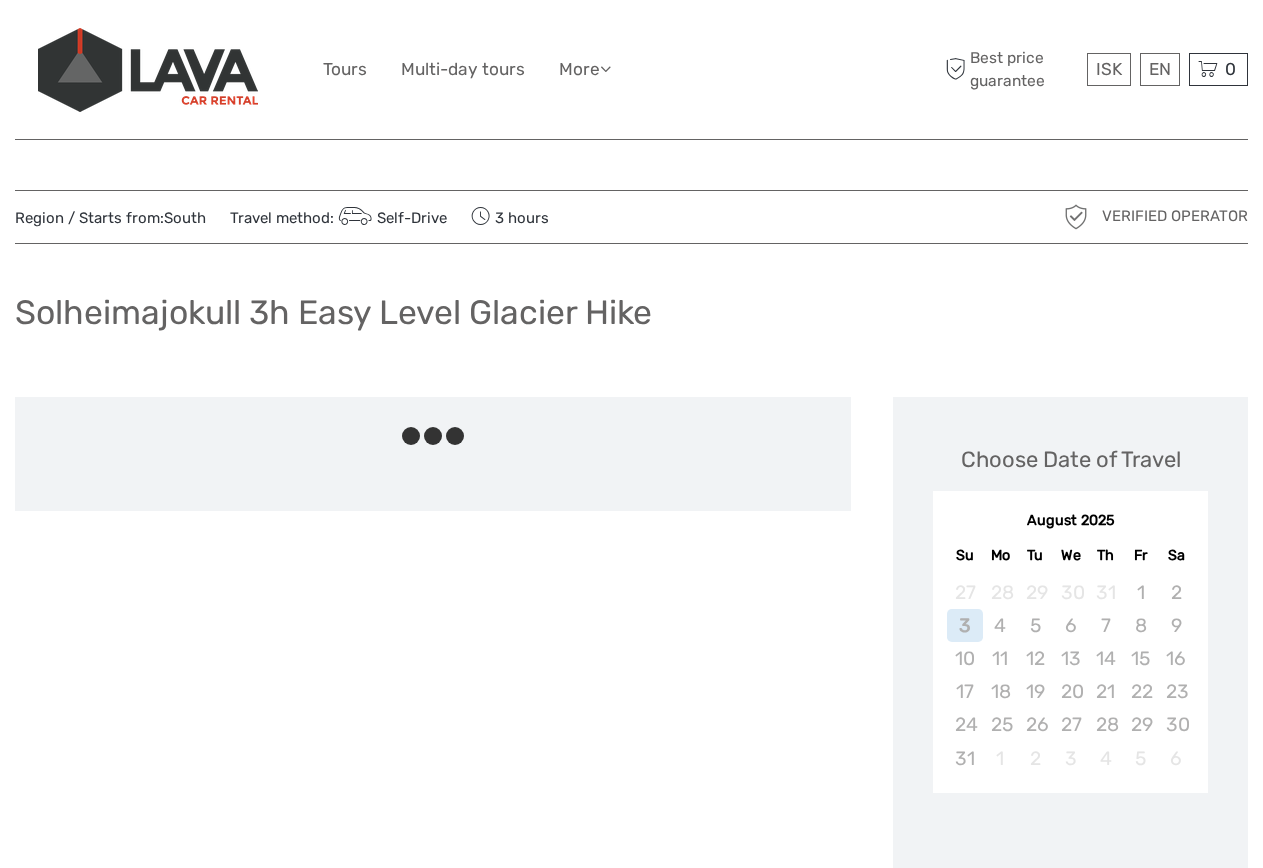 scroll, scrollTop: 0, scrollLeft: 0, axis: both 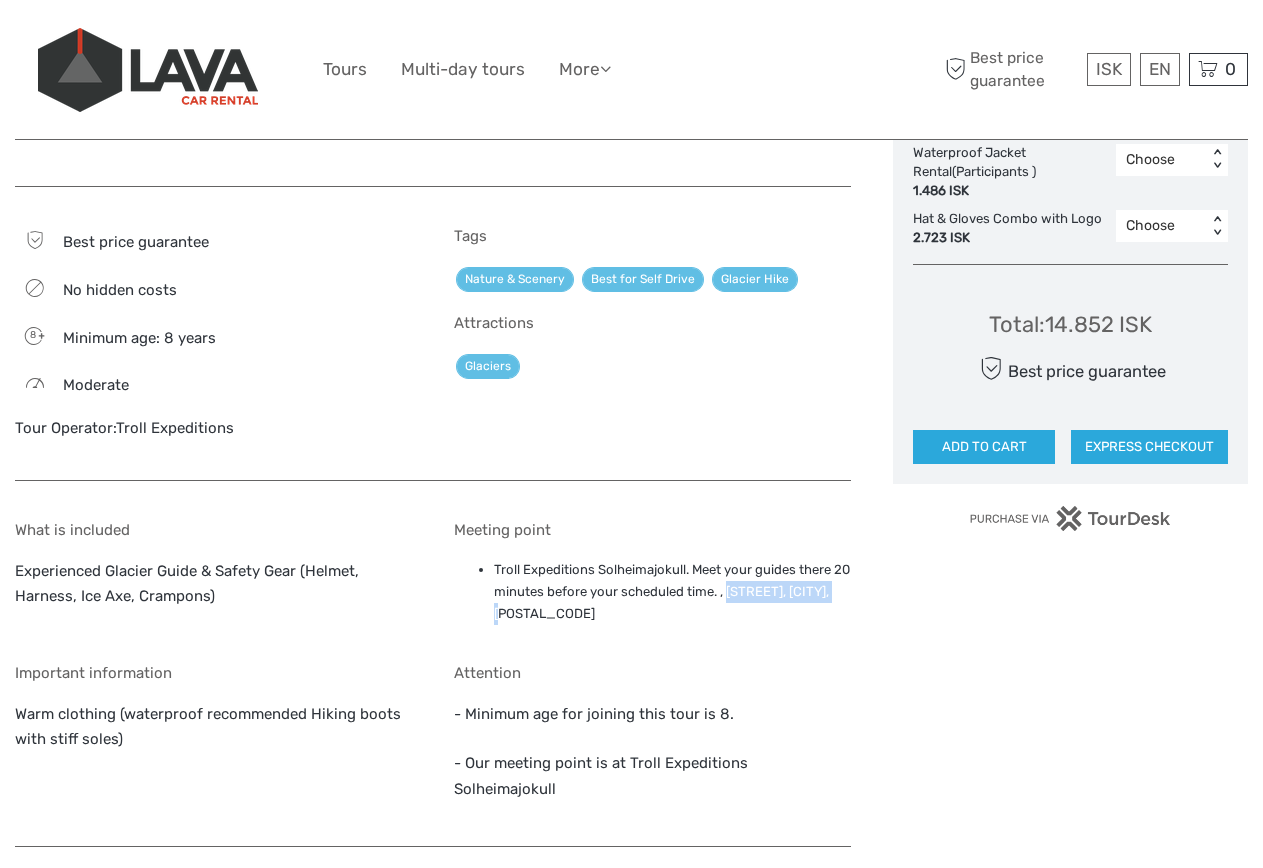 drag, startPoint x: 618, startPoint y: 614, endPoint x: 491, endPoint y: 611, distance: 127.03543 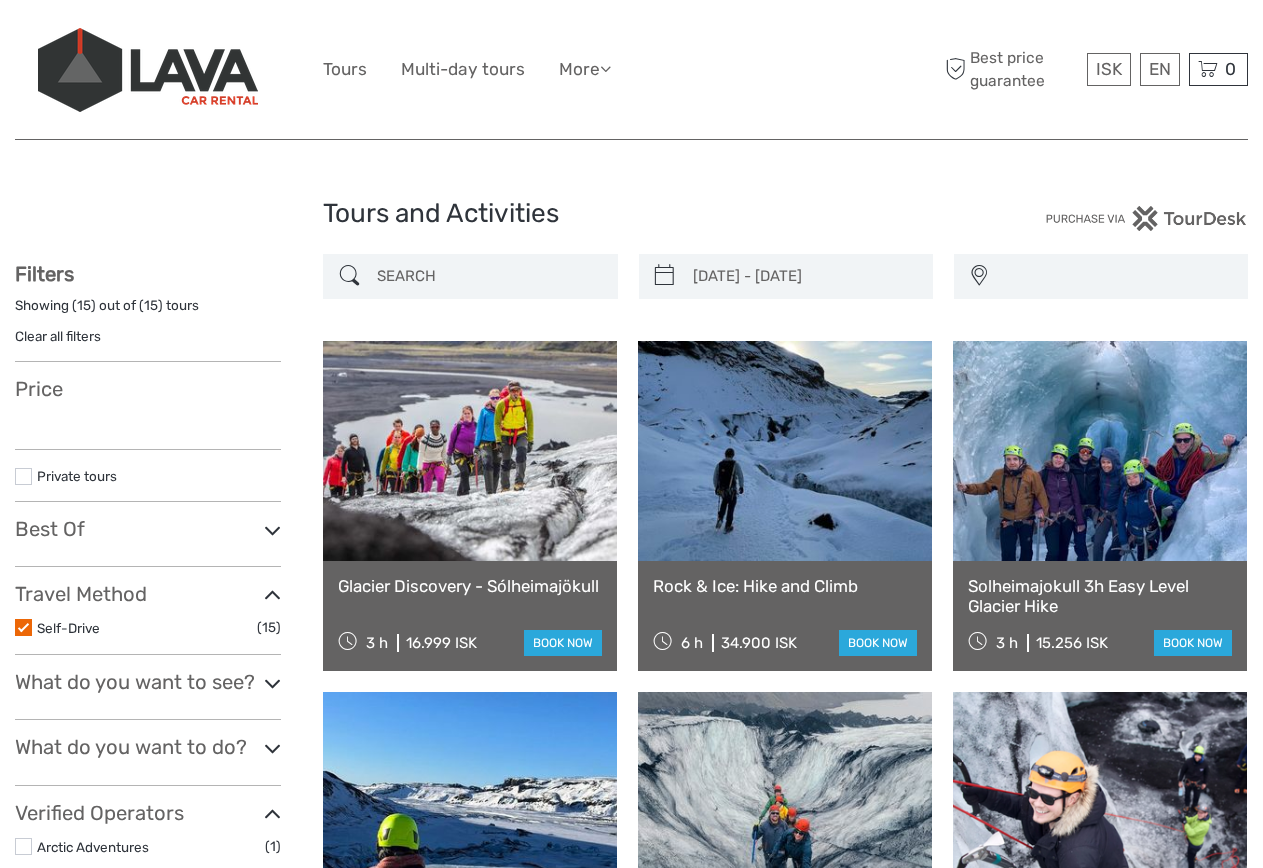 scroll, scrollTop: 0, scrollLeft: 0, axis: both 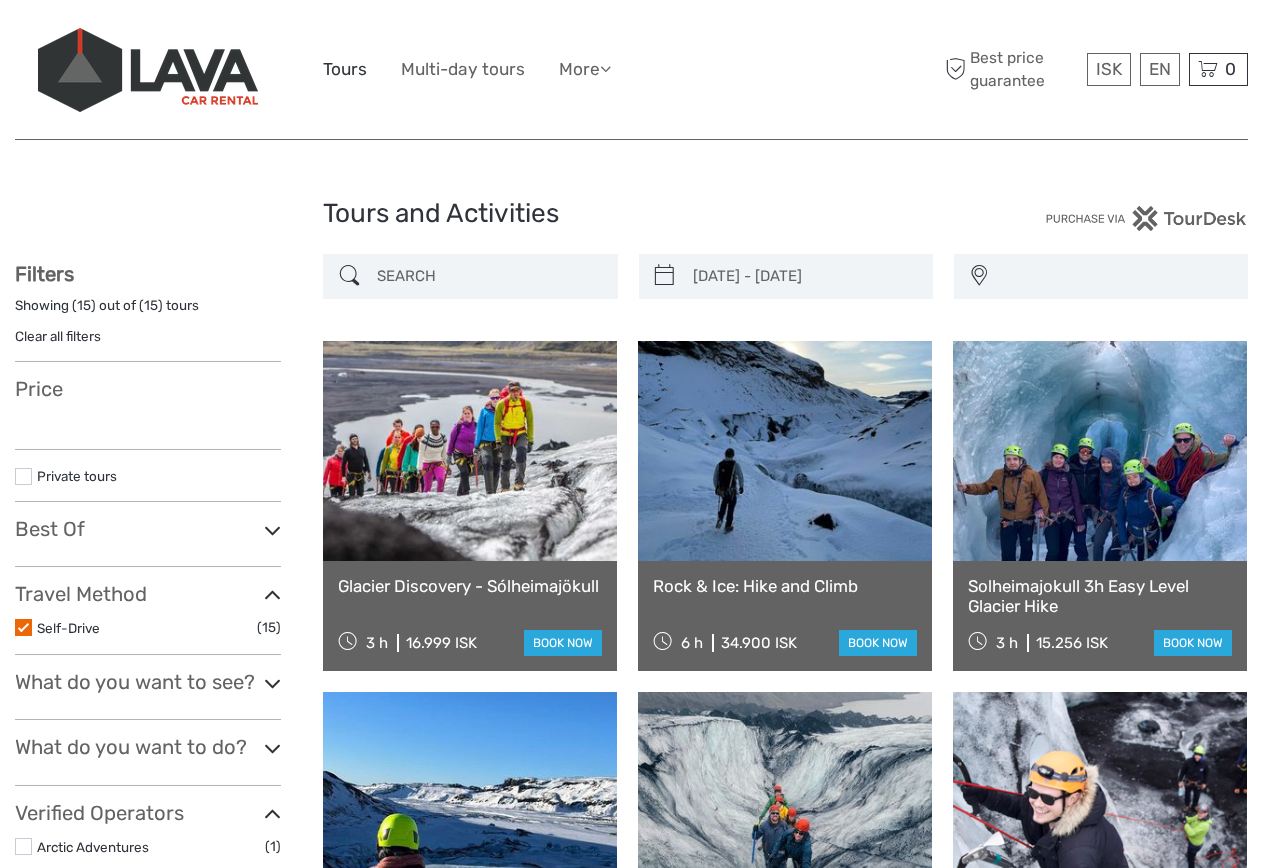 type on "29/08/2025  -  30/08/2025" 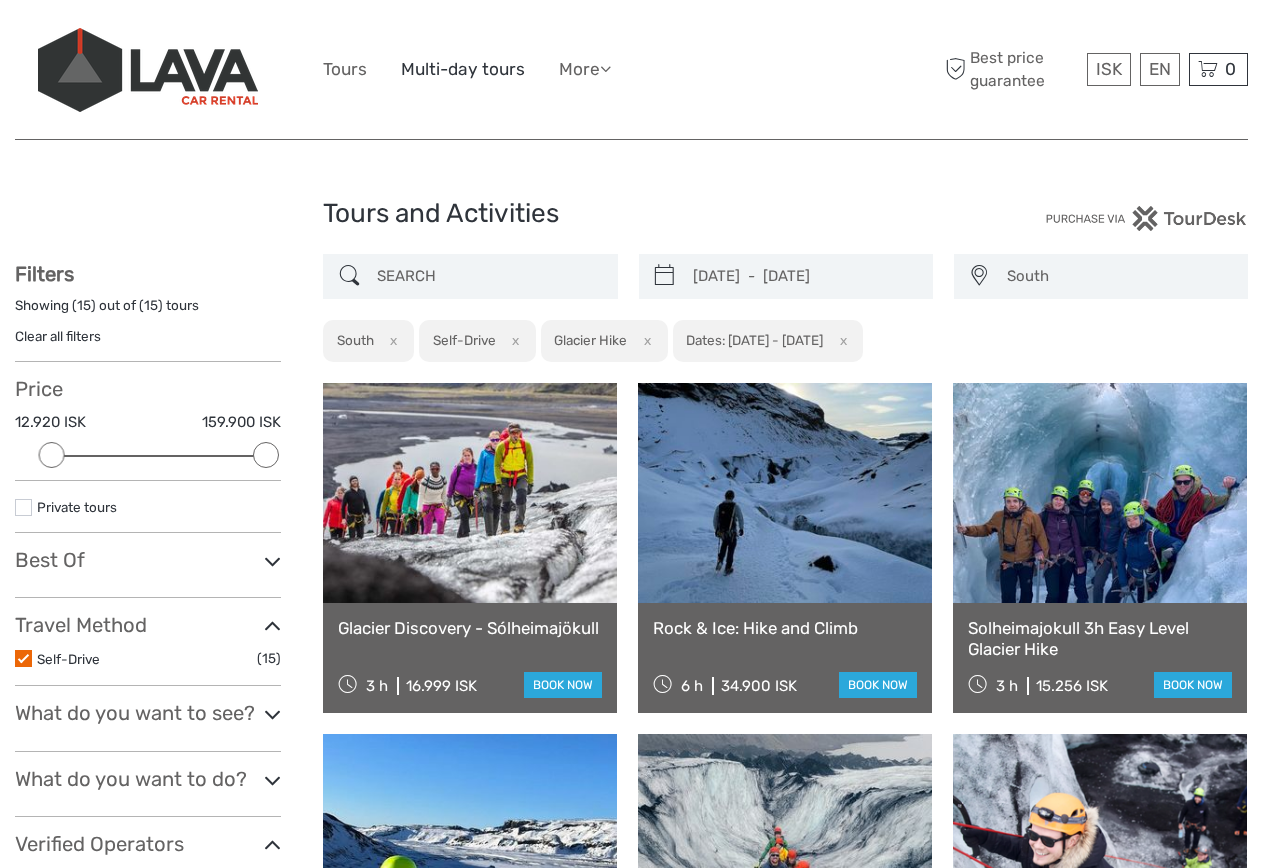 scroll, scrollTop: 0, scrollLeft: 0, axis: both 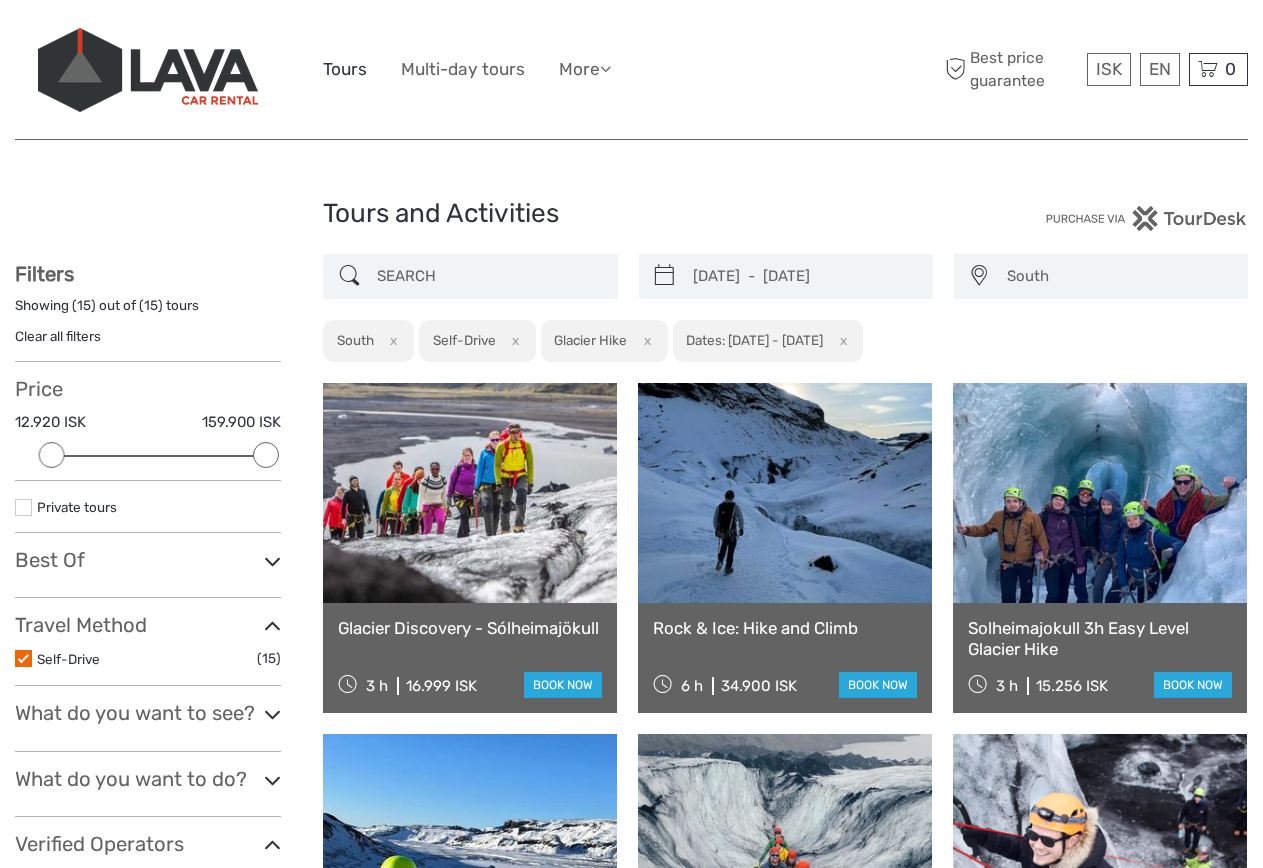 click on "Tours" at bounding box center [345, 69] 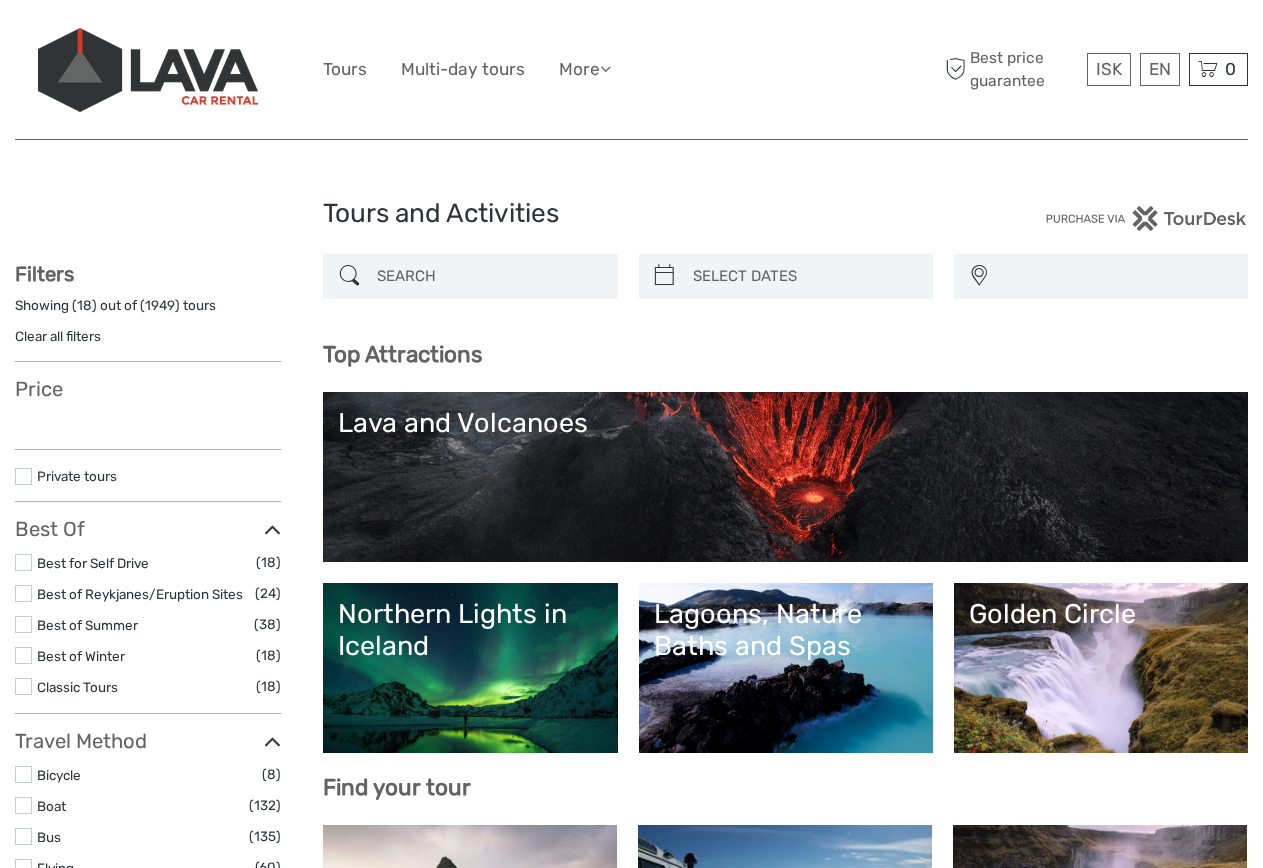 select 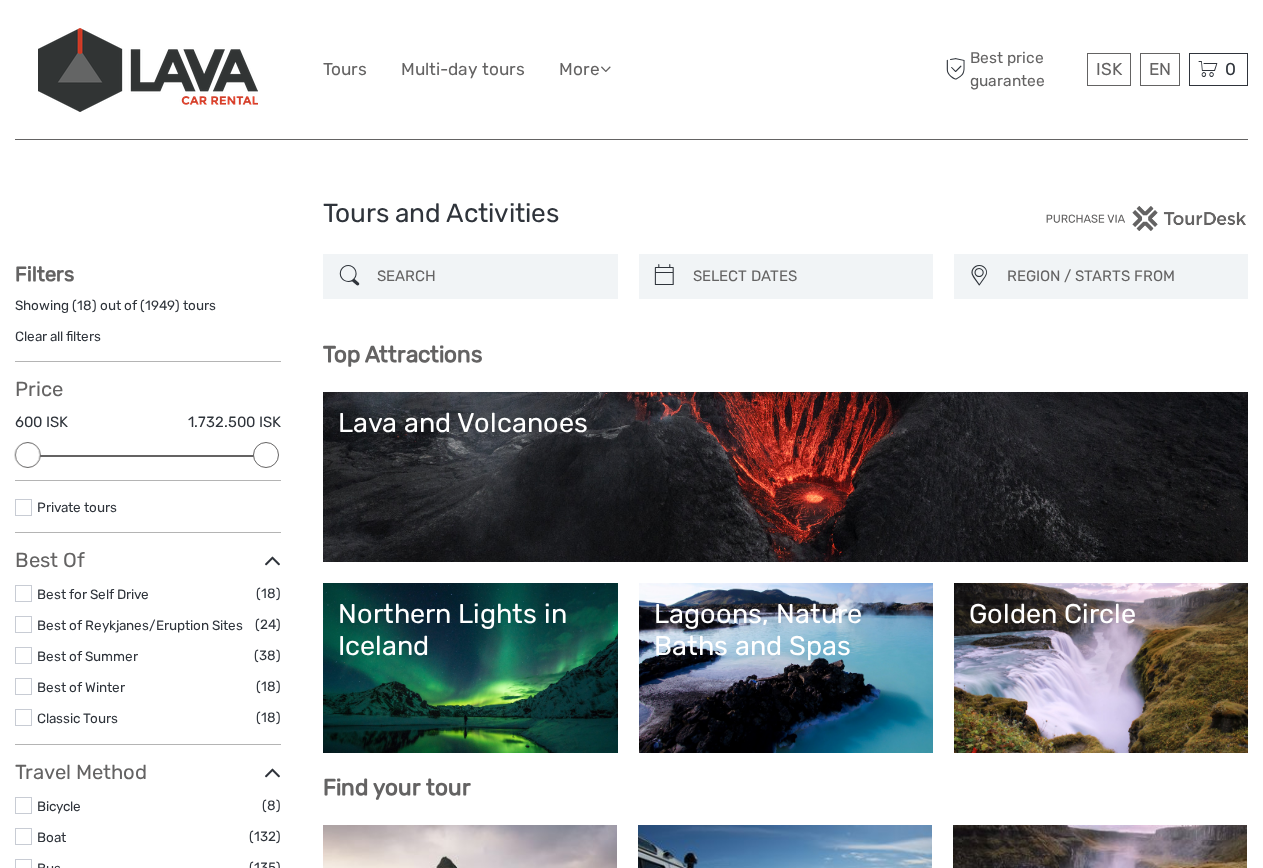 scroll, scrollTop: 0, scrollLeft: 0, axis: both 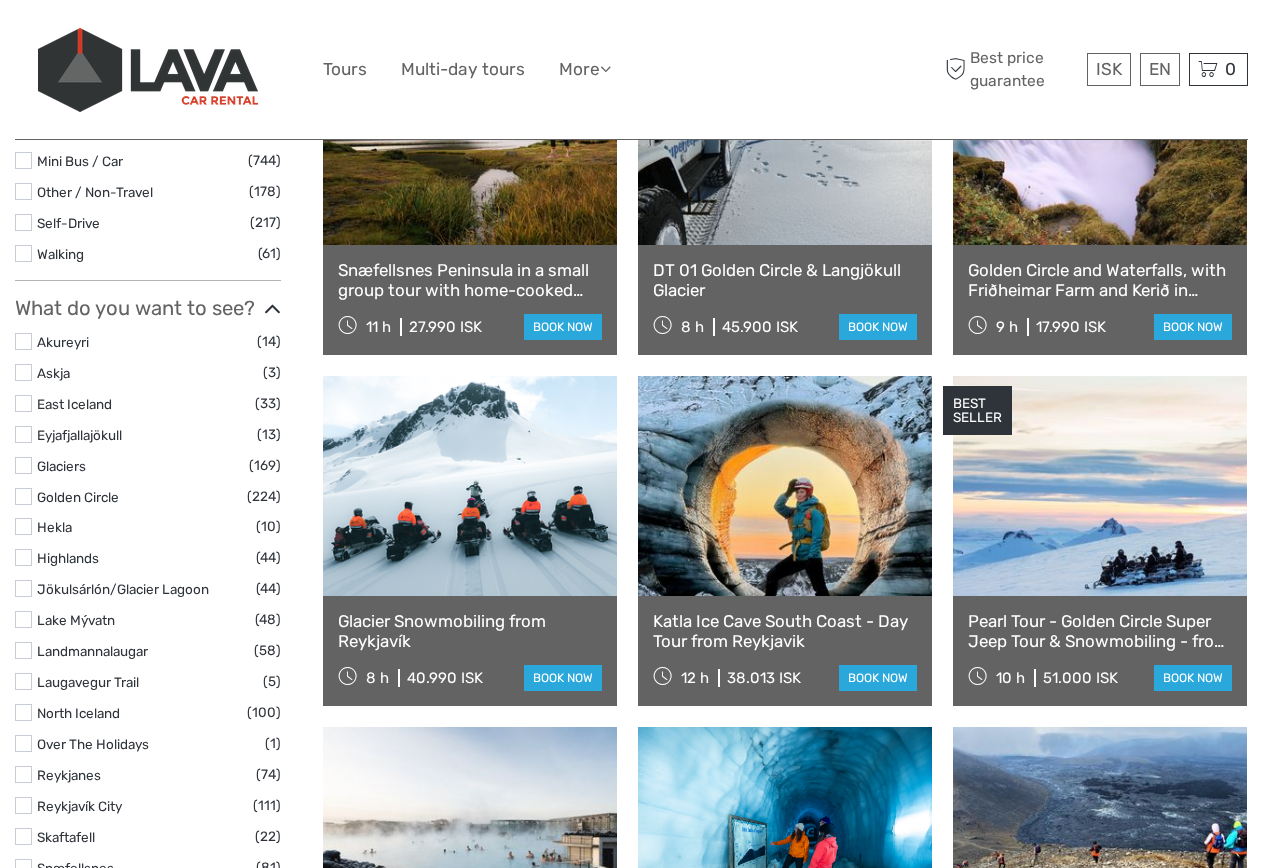 click at bounding box center [23, 465] 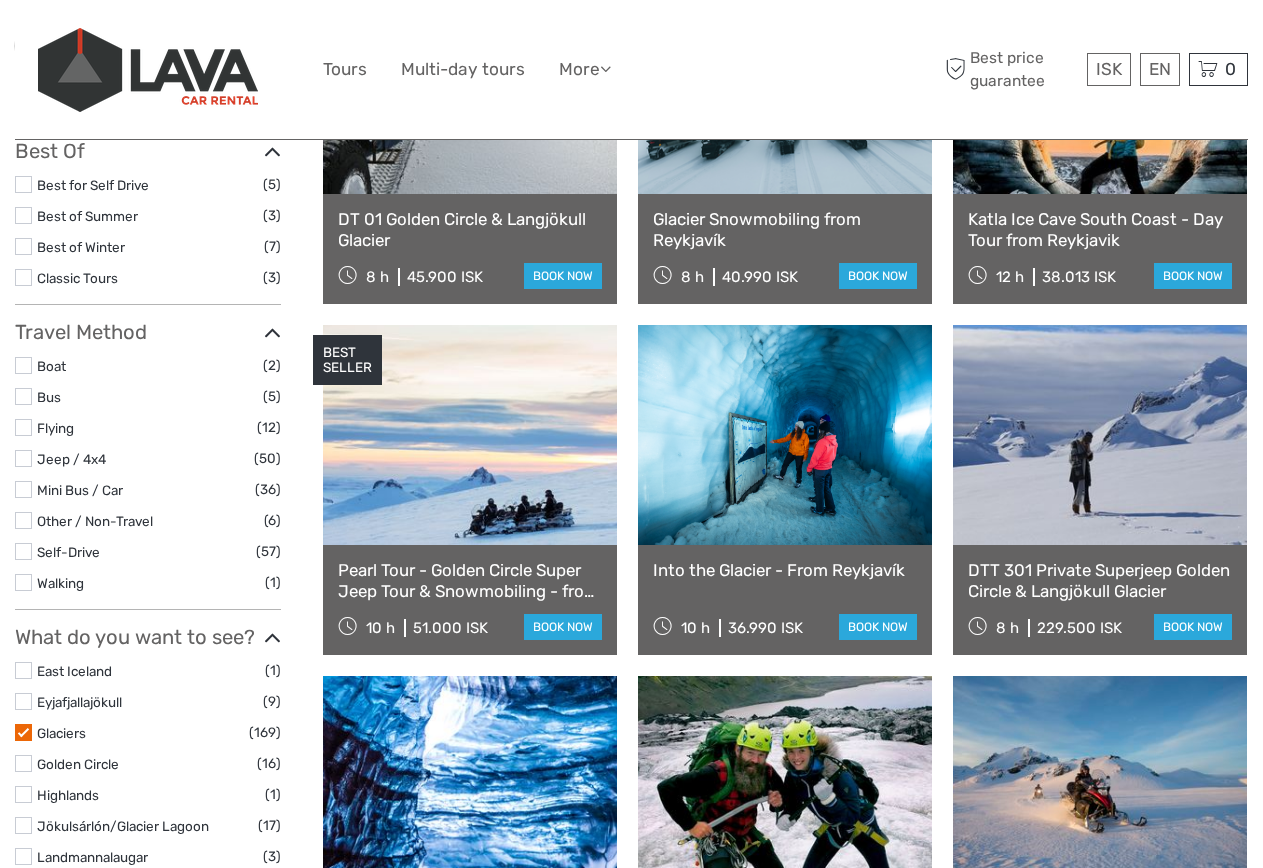 scroll, scrollTop: 0, scrollLeft: 0, axis: both 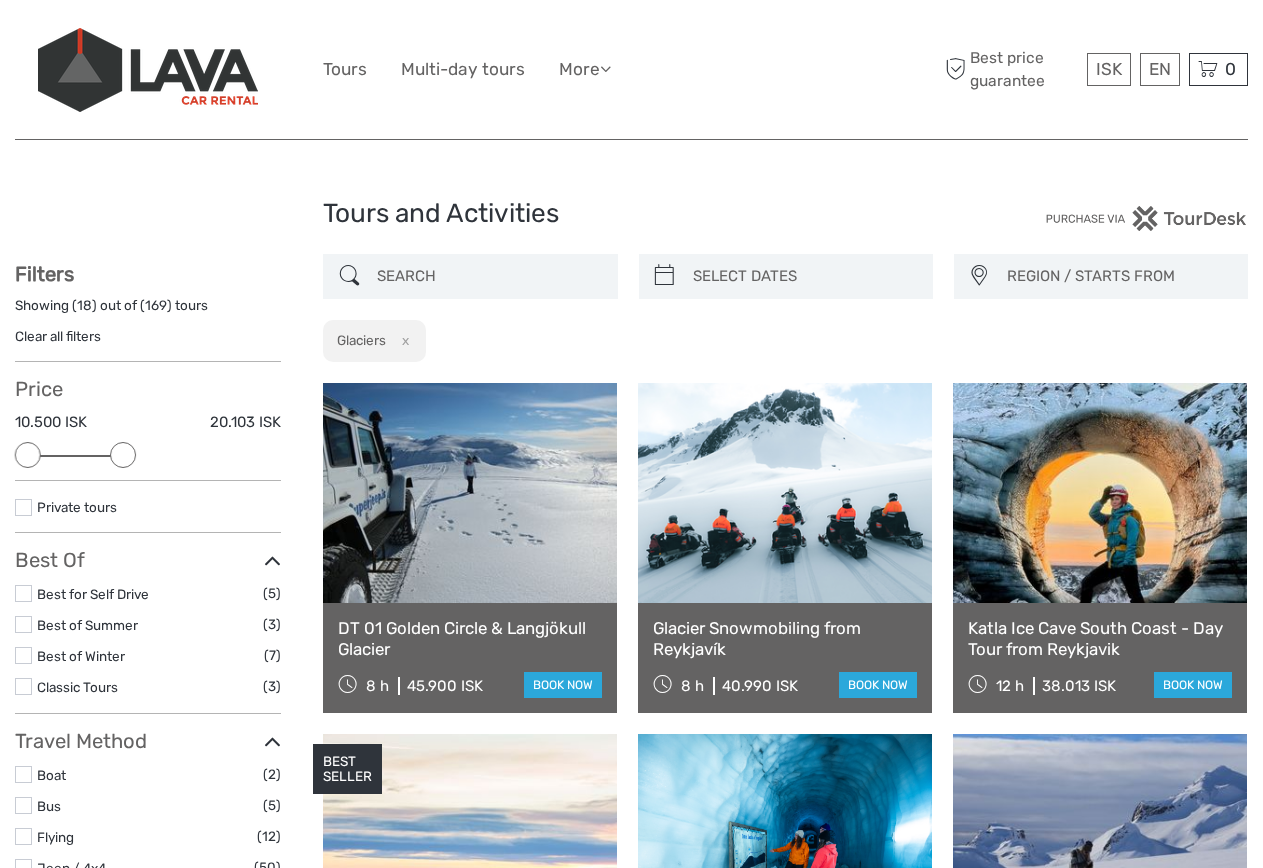 drag, startPoint x: 261, startPoint y: 457, endPoint x: 121, endPoint y: 455, distance: 140.01428 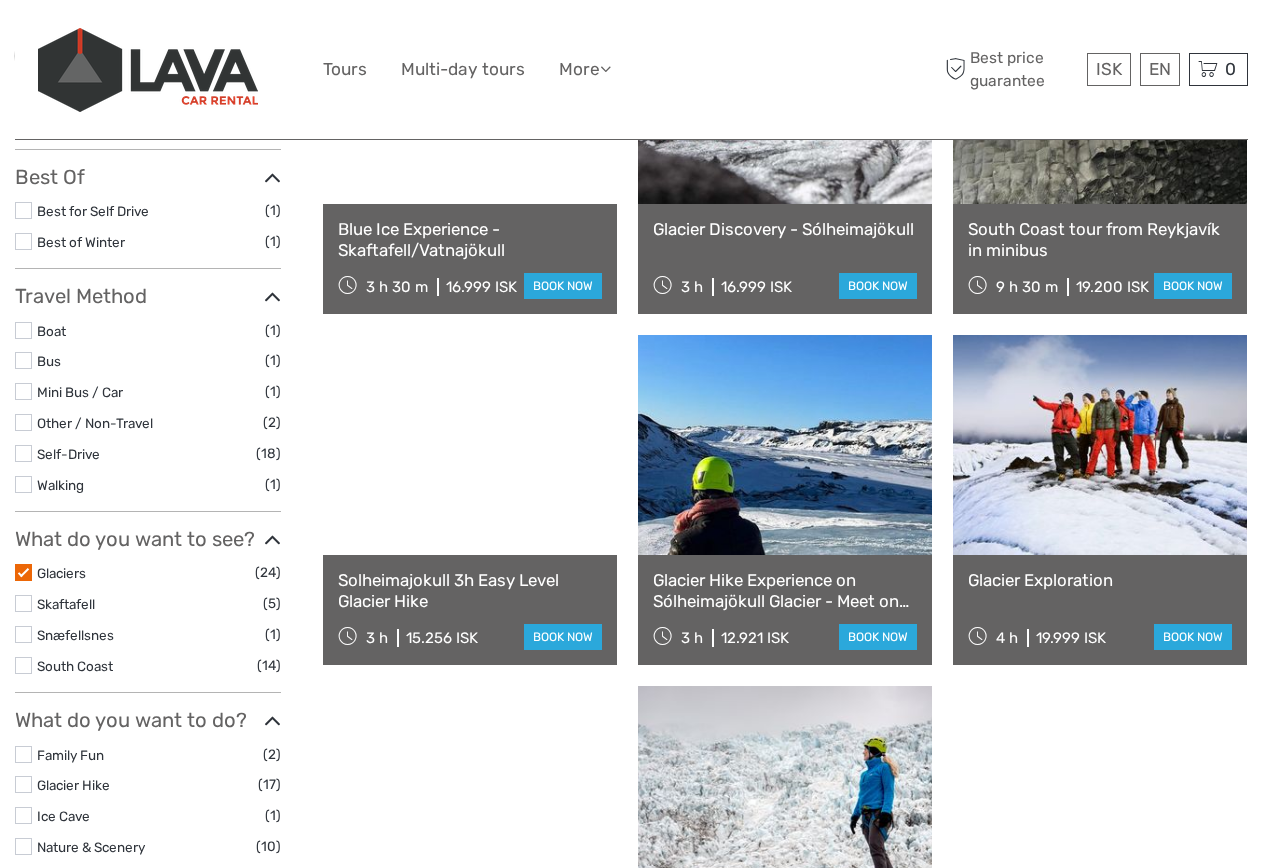 scroll, scrollTop: 200, scrollLeft: 0, axis: vertical 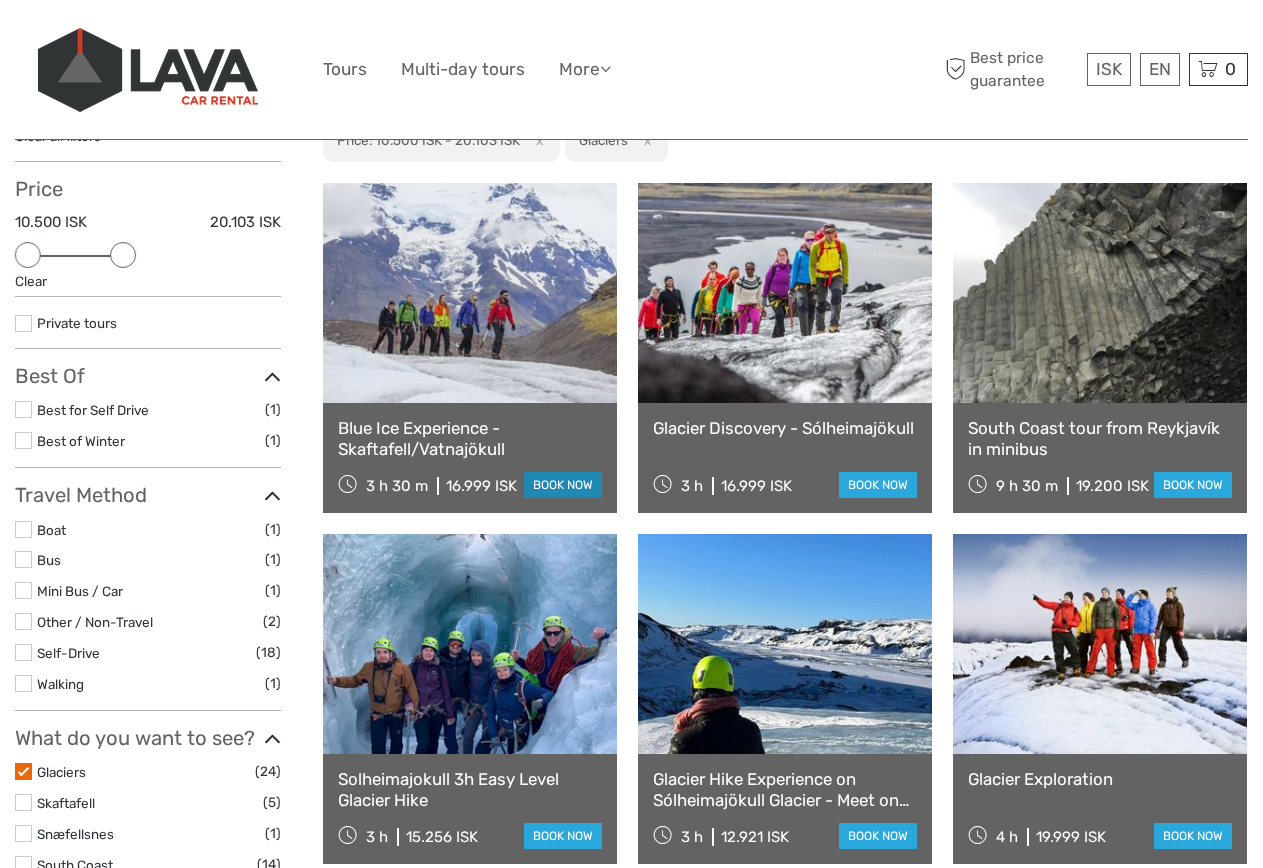 click on "book now" at bounding box center (563, 485) 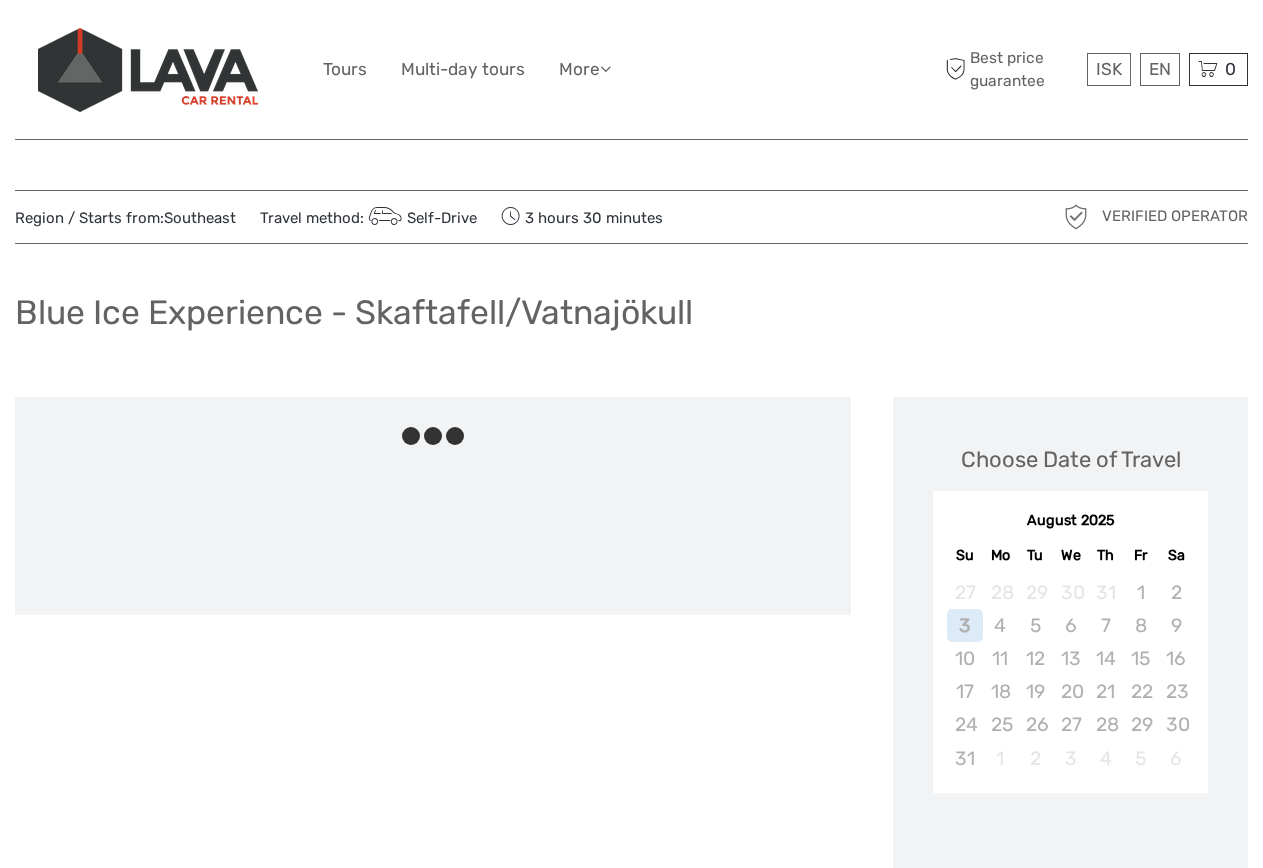 scroll, scrollTop: 0, scrollLeft: 0, axis: both 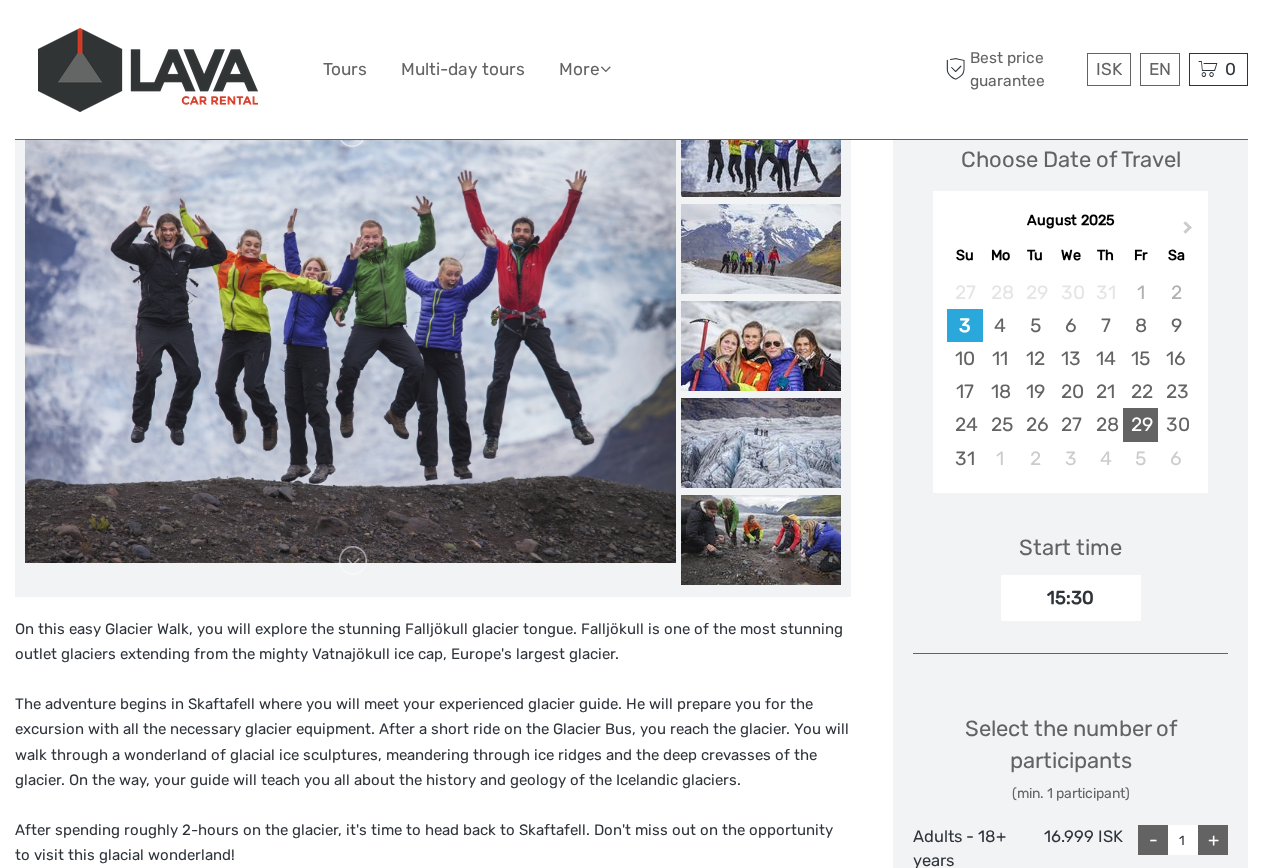 click on "29" at bounding box center (1140, 424) 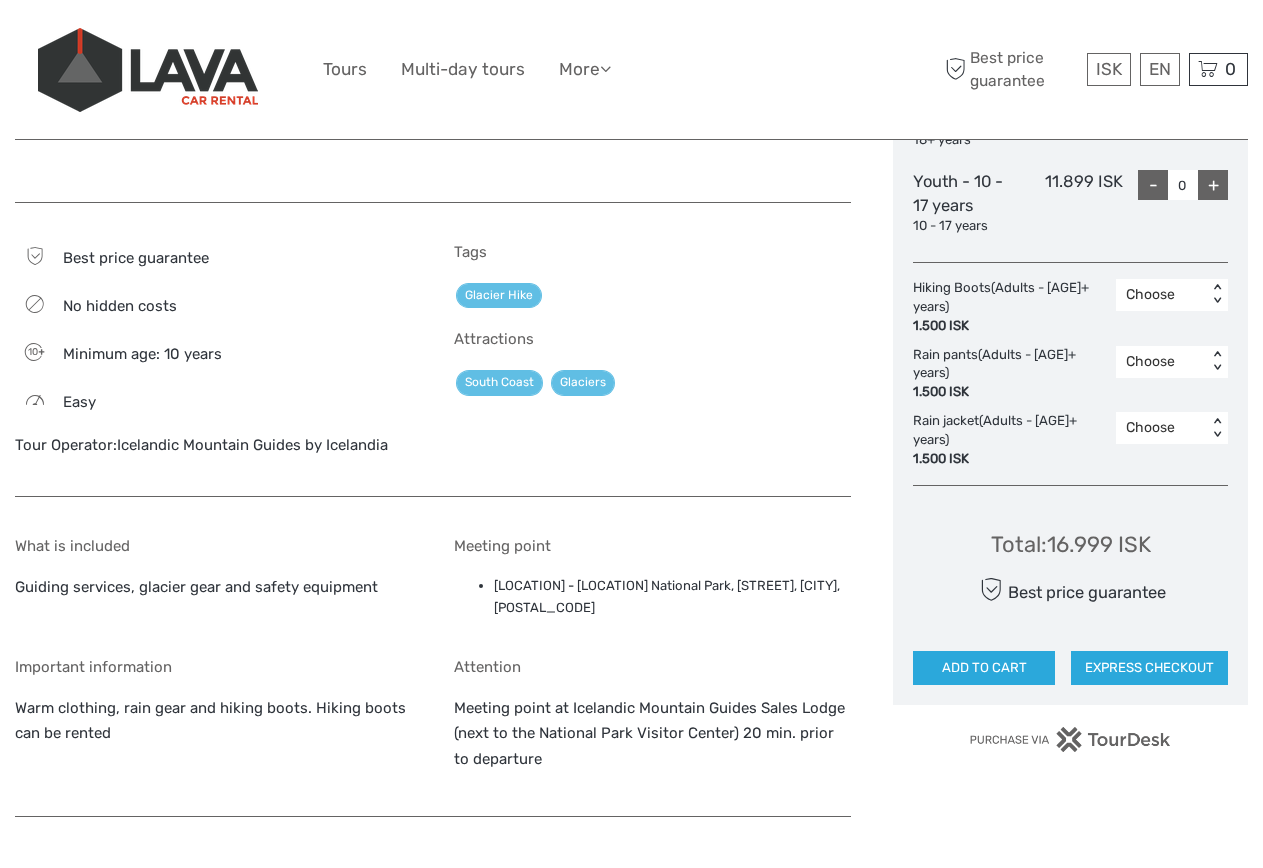 scroll, scrollTop: 1000, scrollLeft: 0, axis: vertical 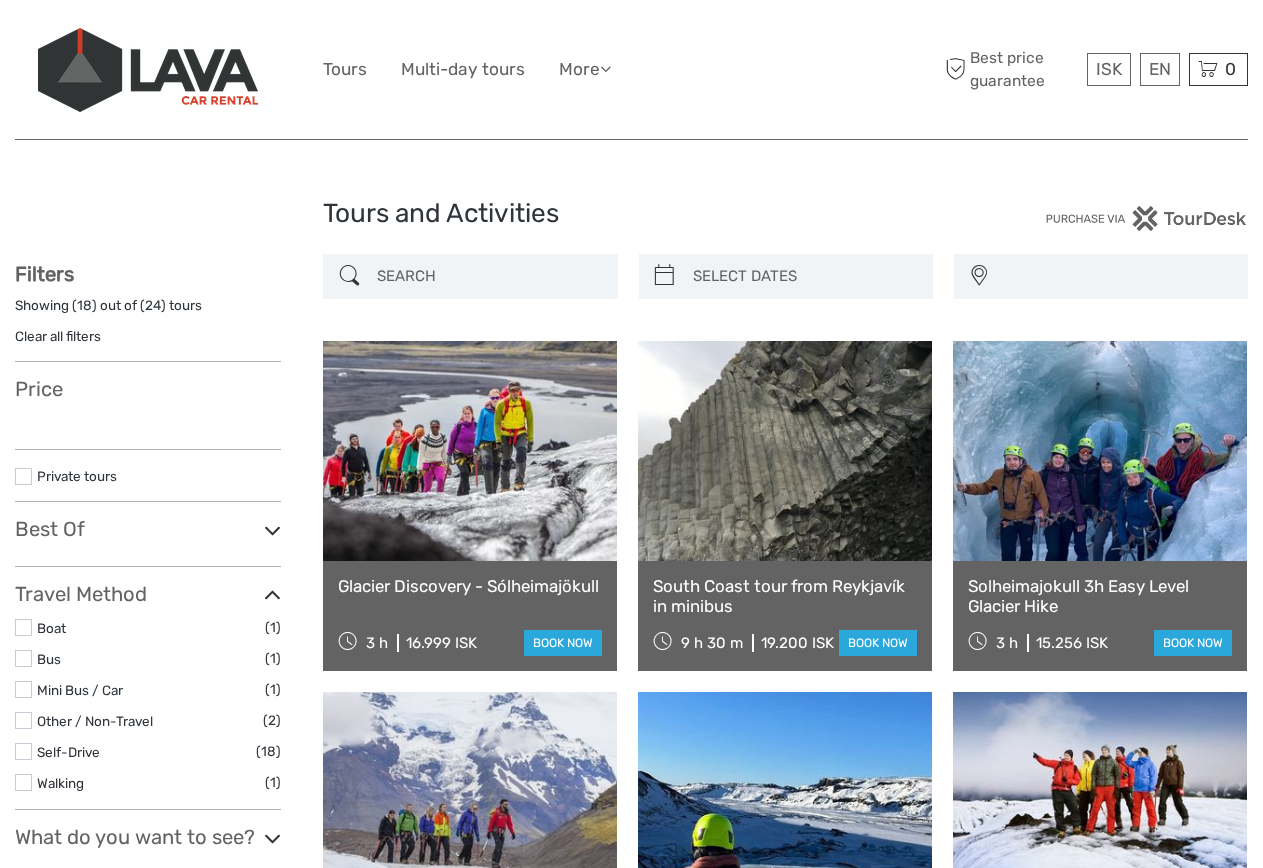 select 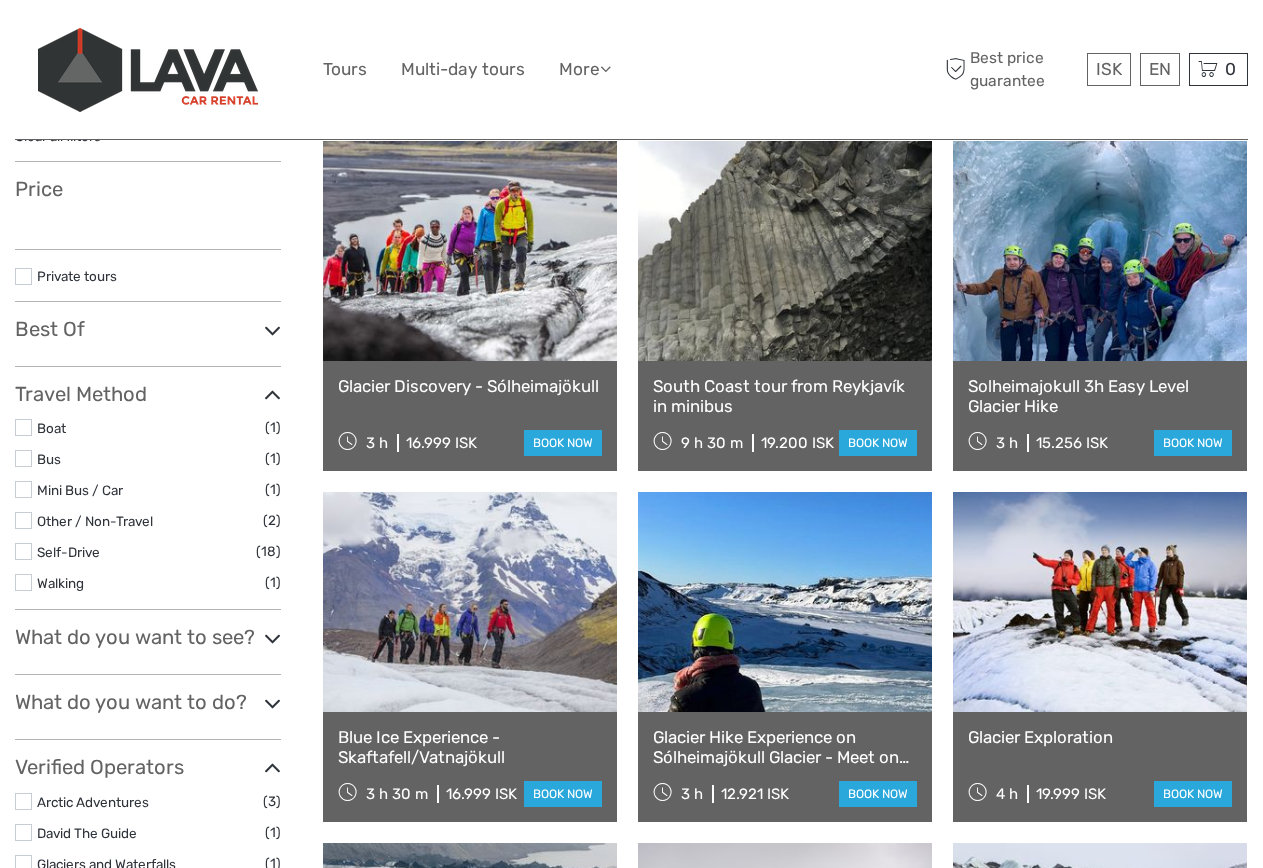 select 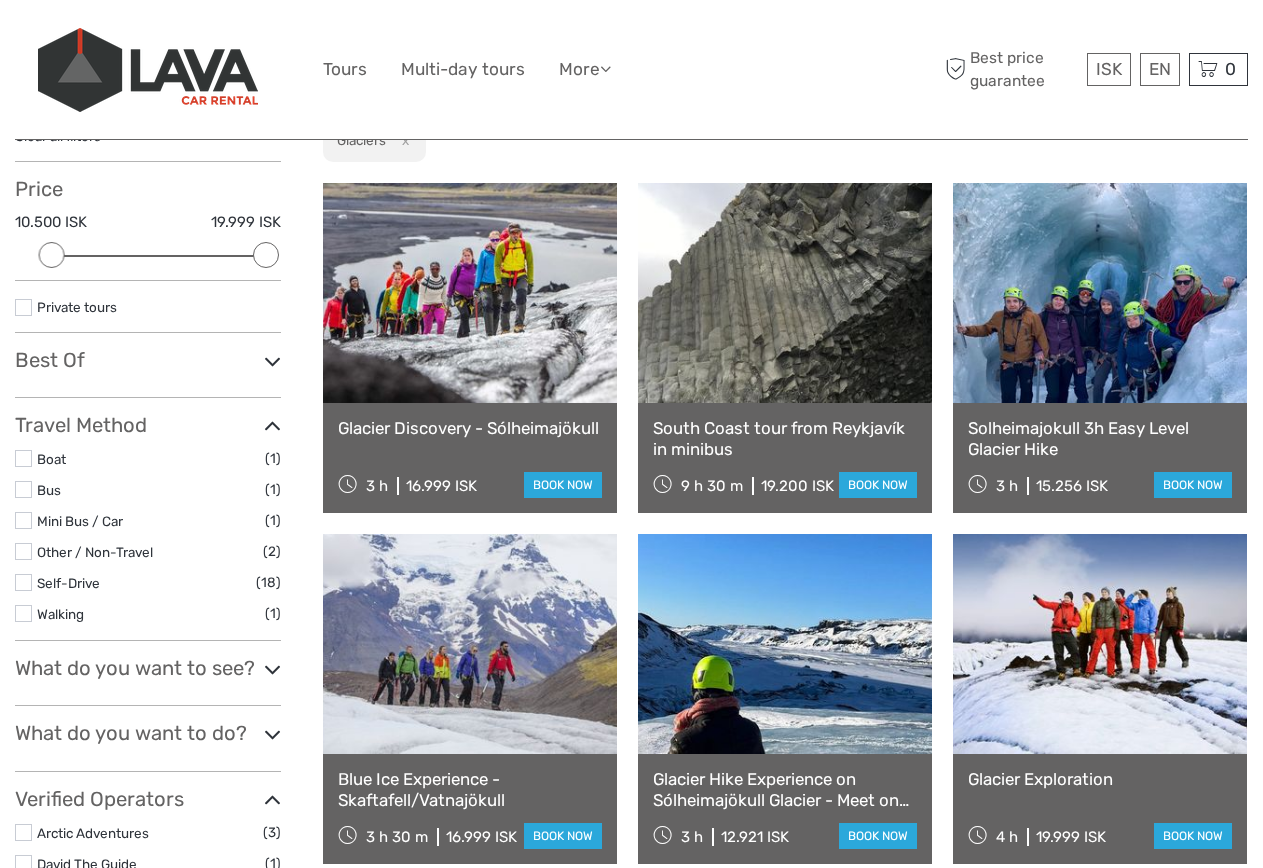 scroll, scrollTop: 0, scrollLeft: 0, axis: both 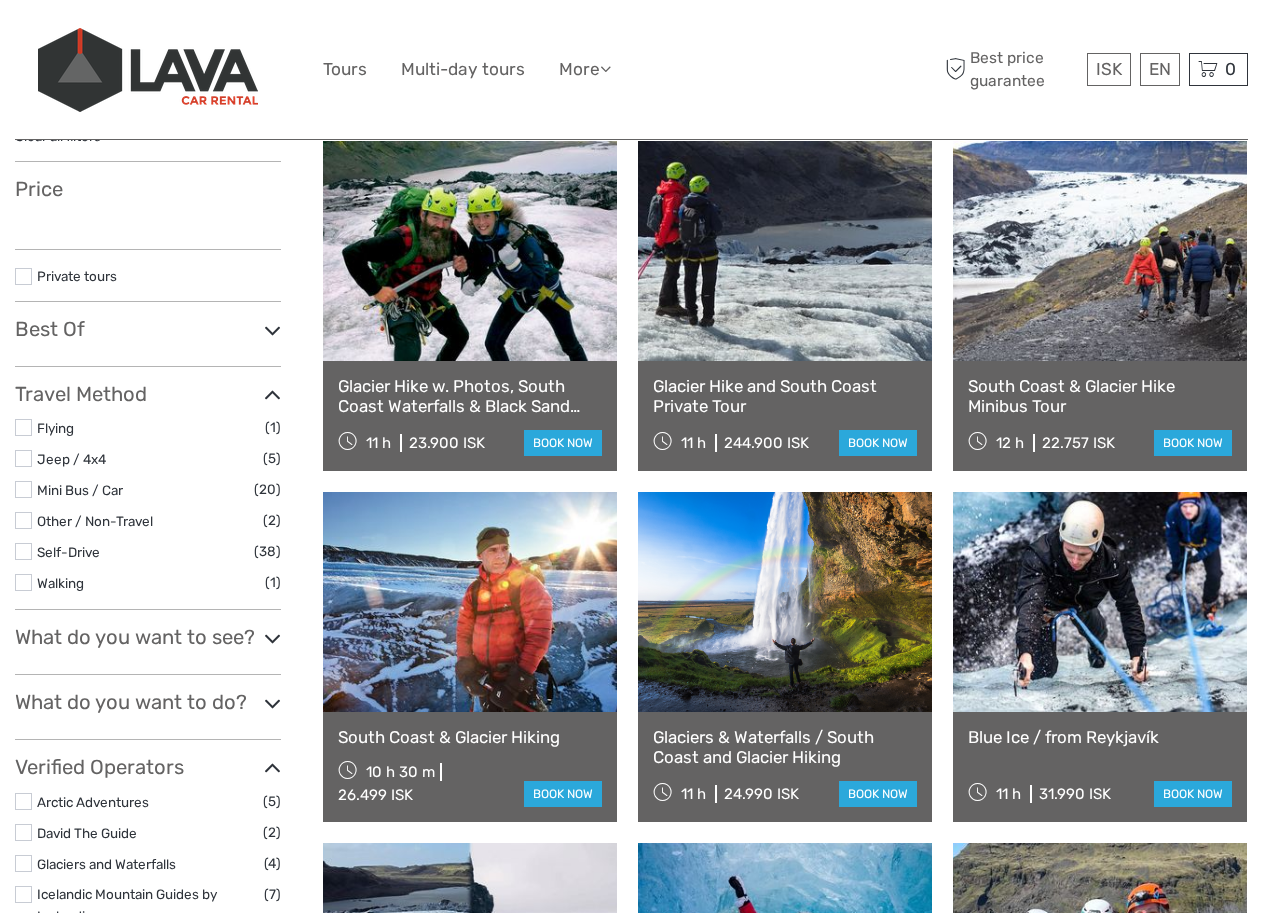 select 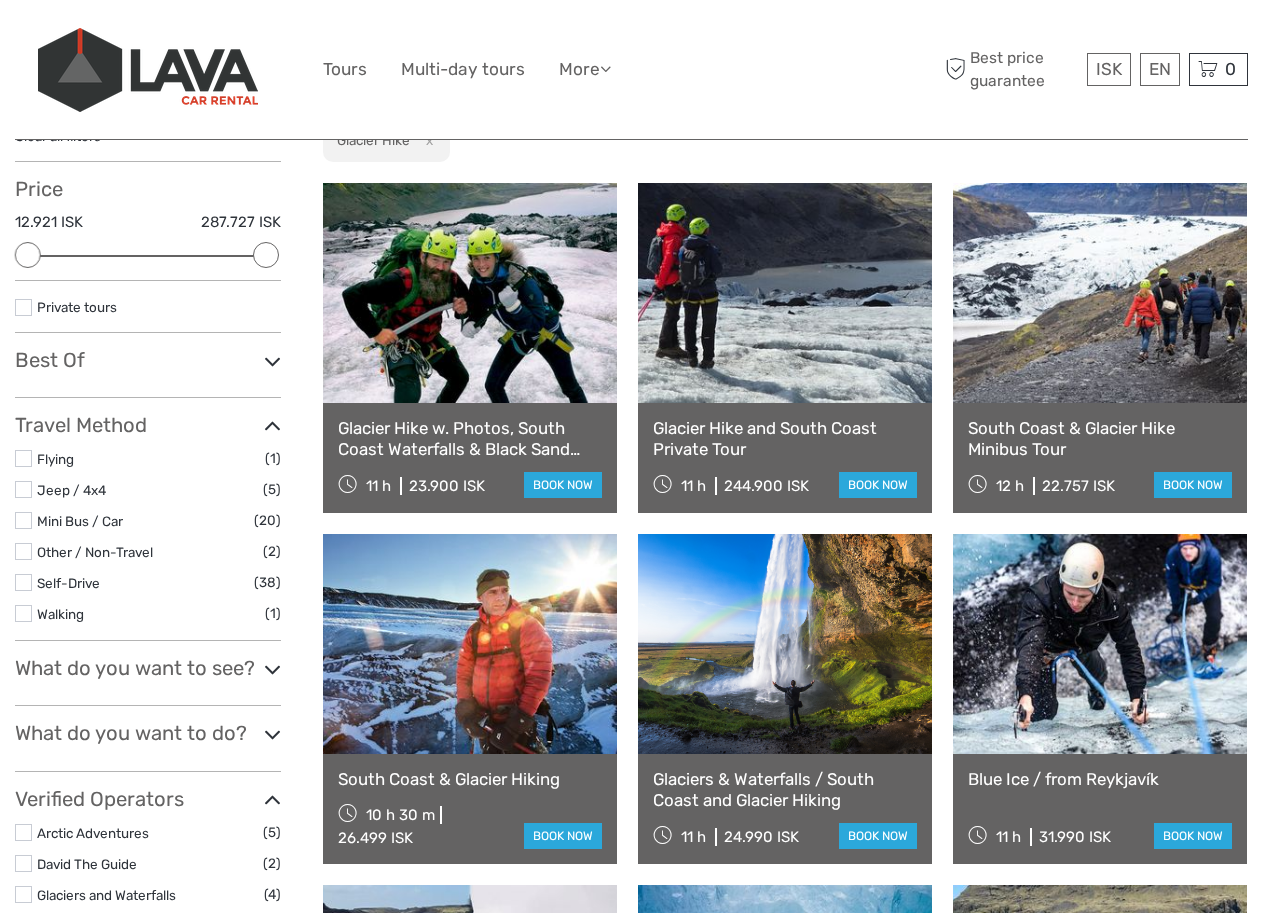 scroll, scrollTop: 0, scrollLeft: 0, axis: both 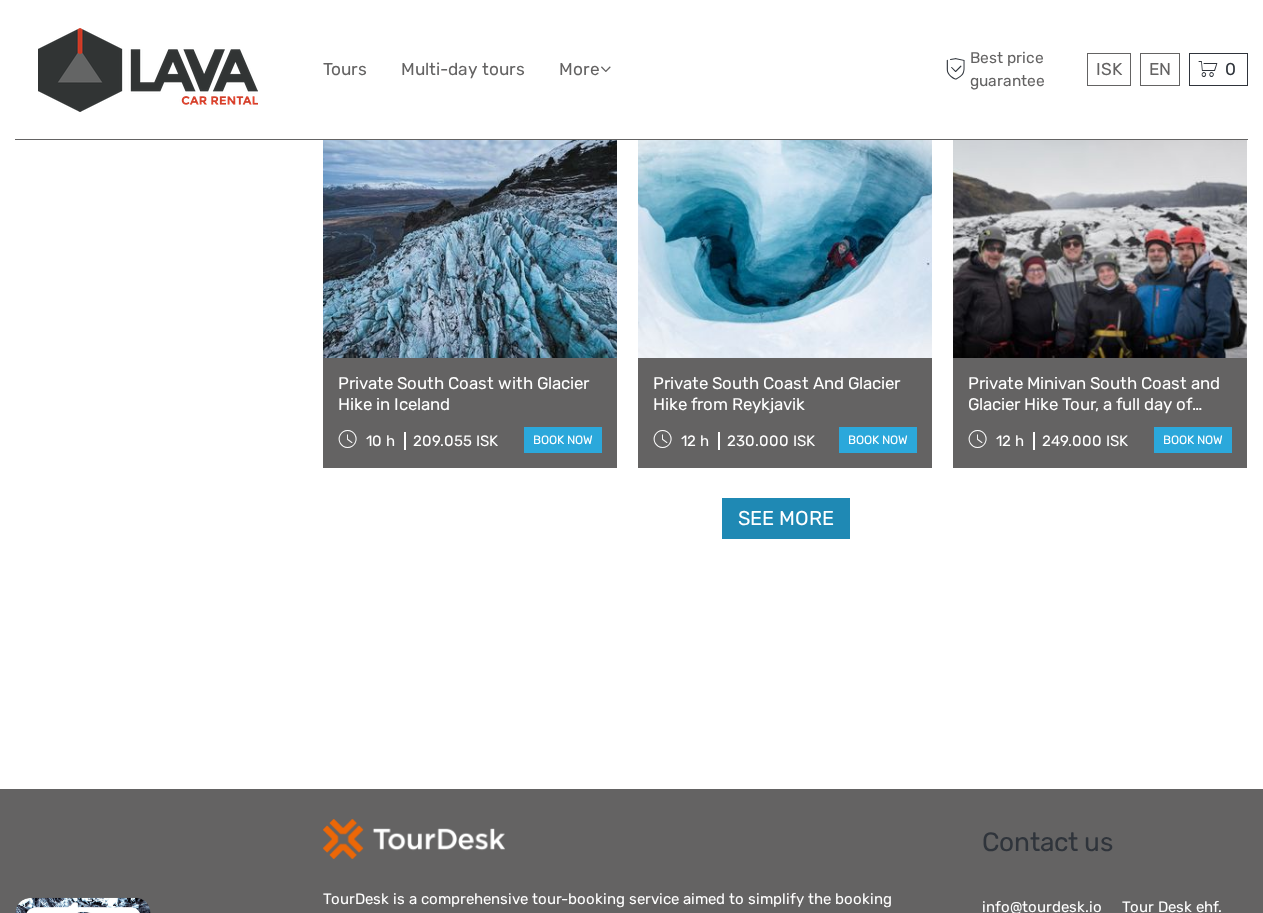 click on "See more" at bounding box center (786, 518) 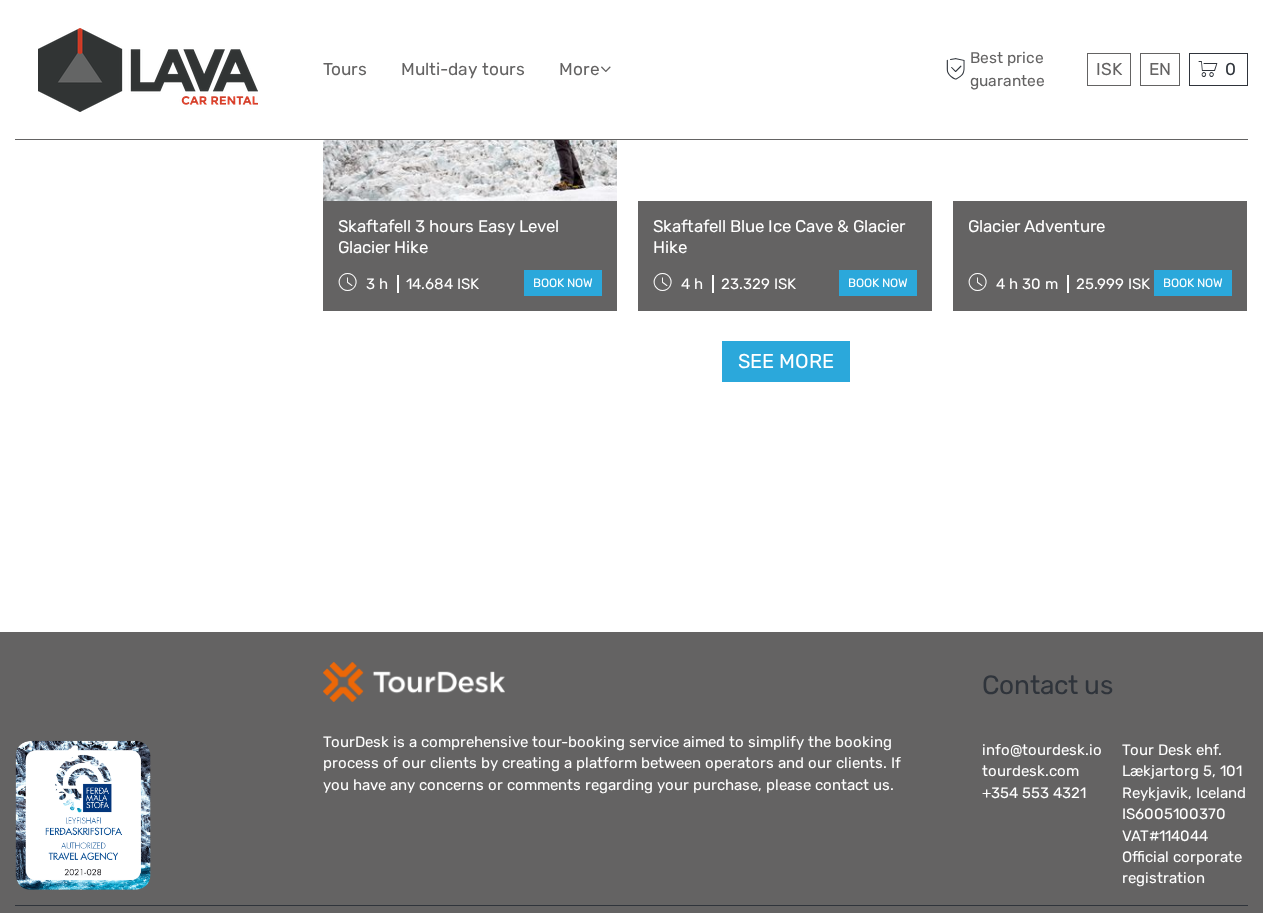 scroll, scrollTop: 4300, scrollLeft: 0, axis: vertical 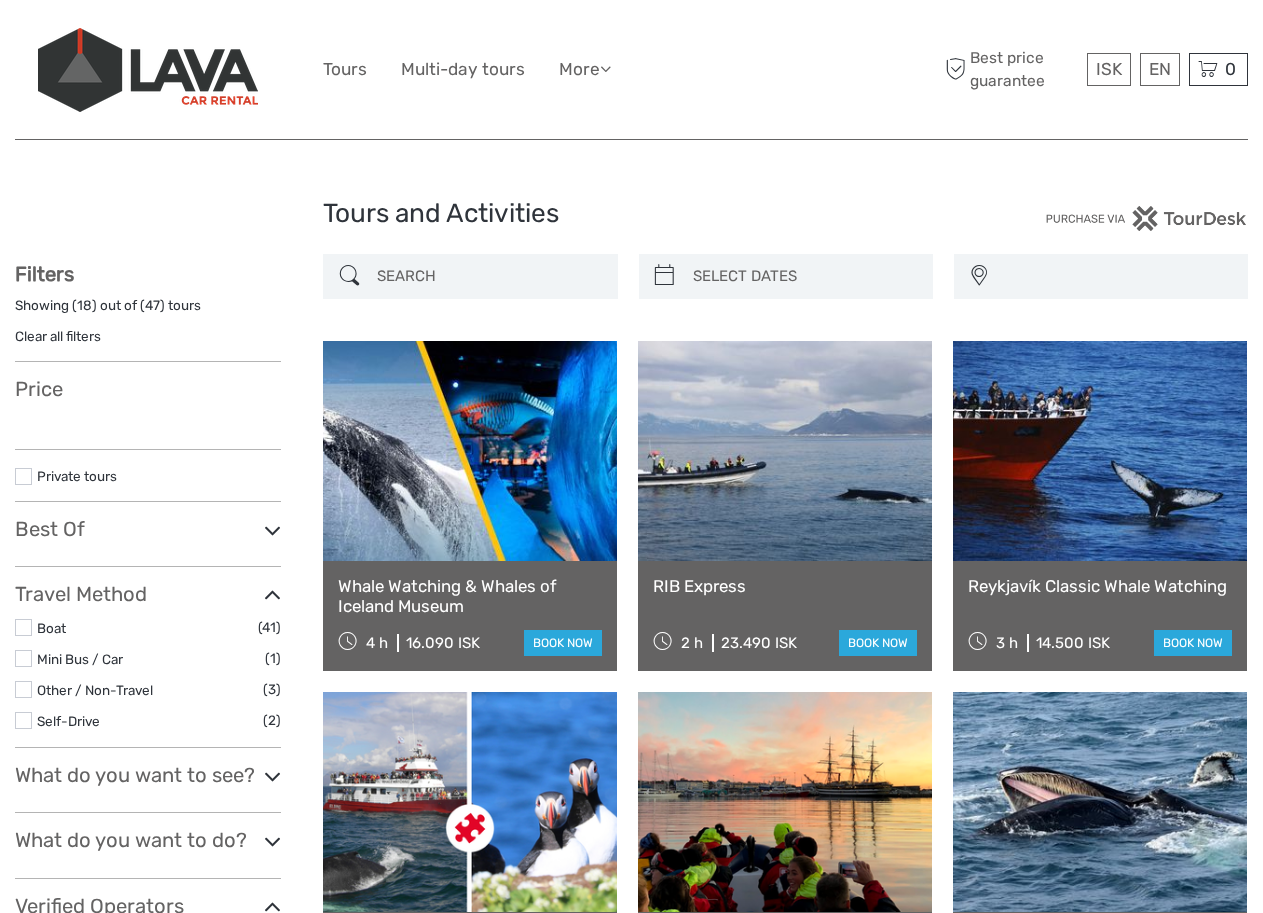 select 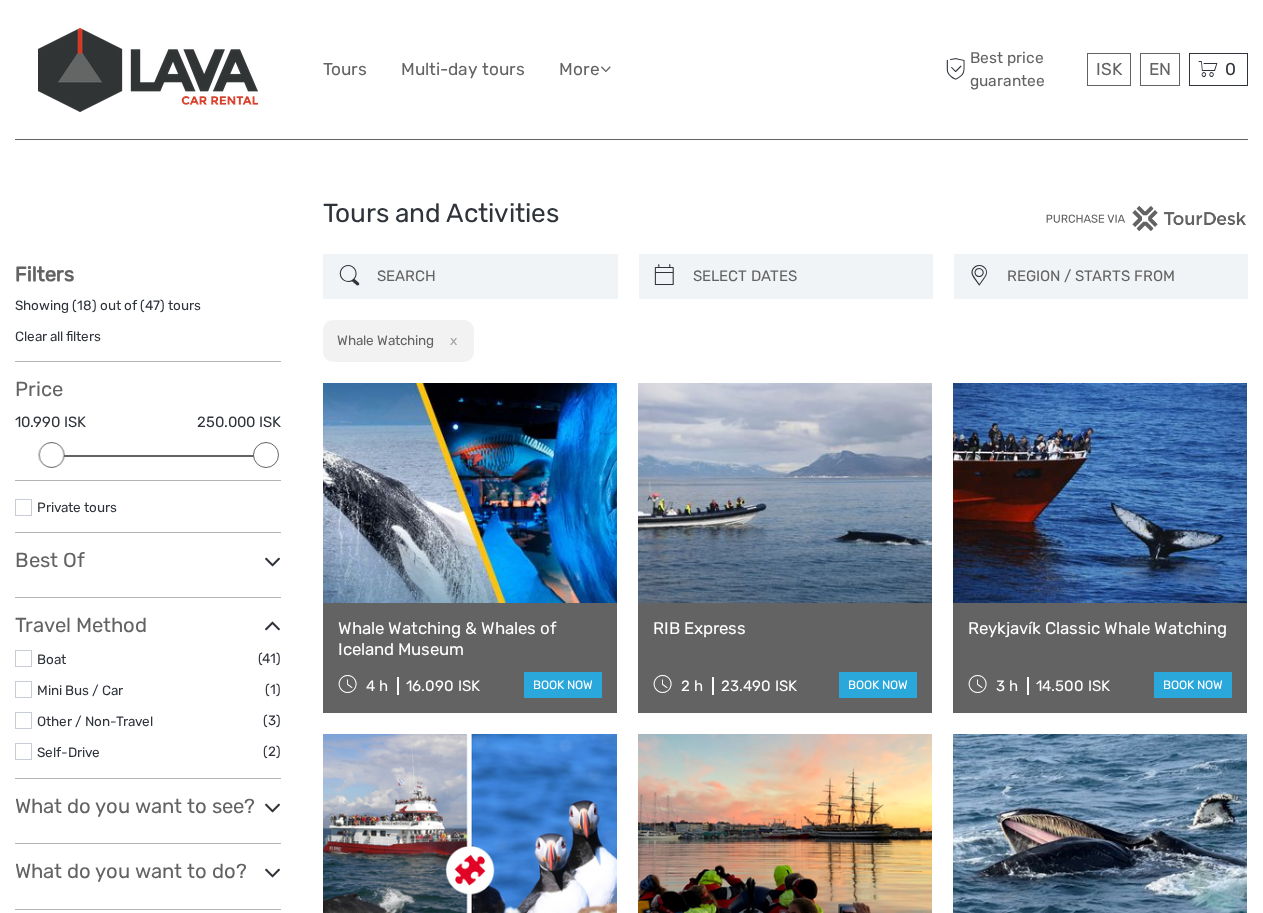 scroll, scrollTop: 0, scrollLeft: 0, axis: both 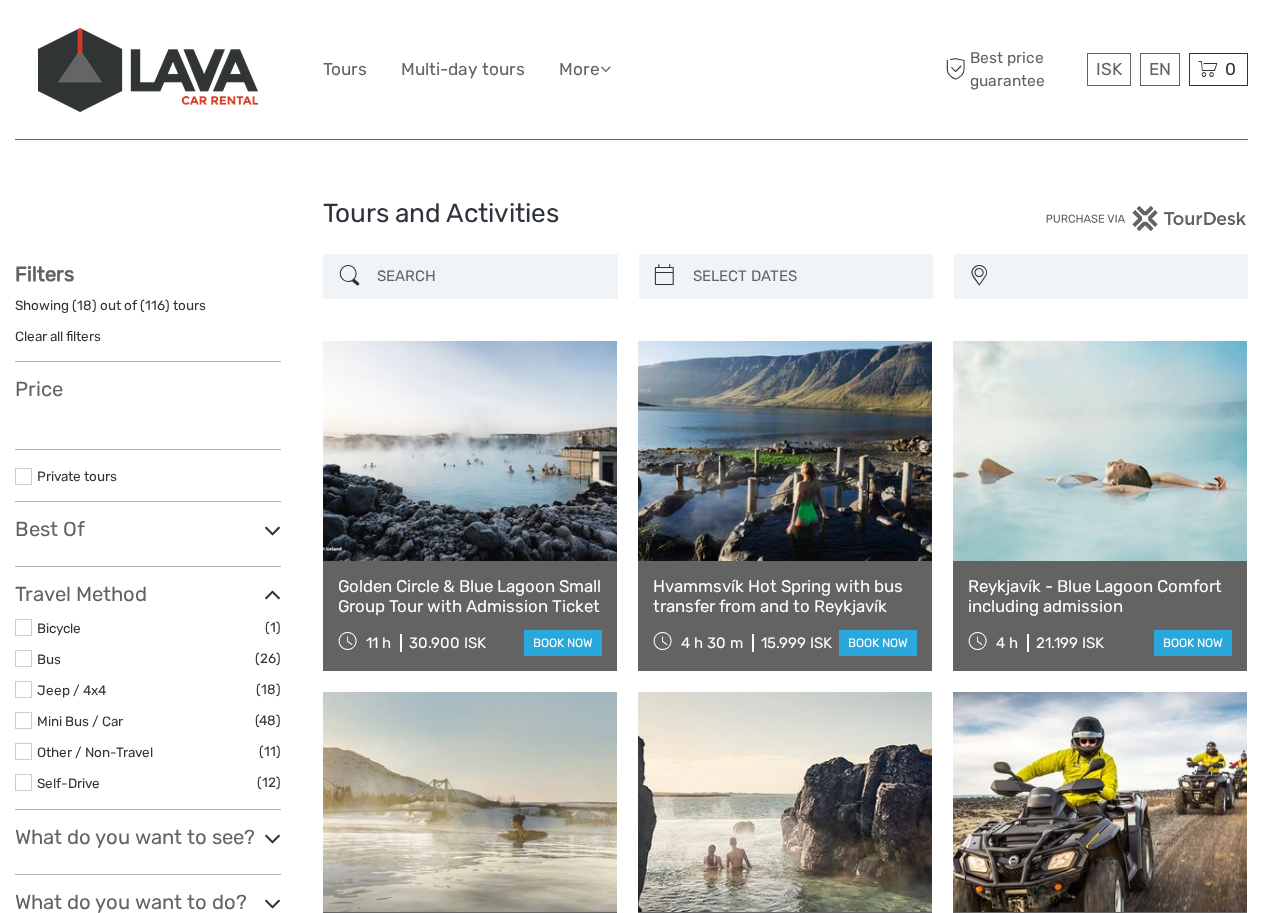 select 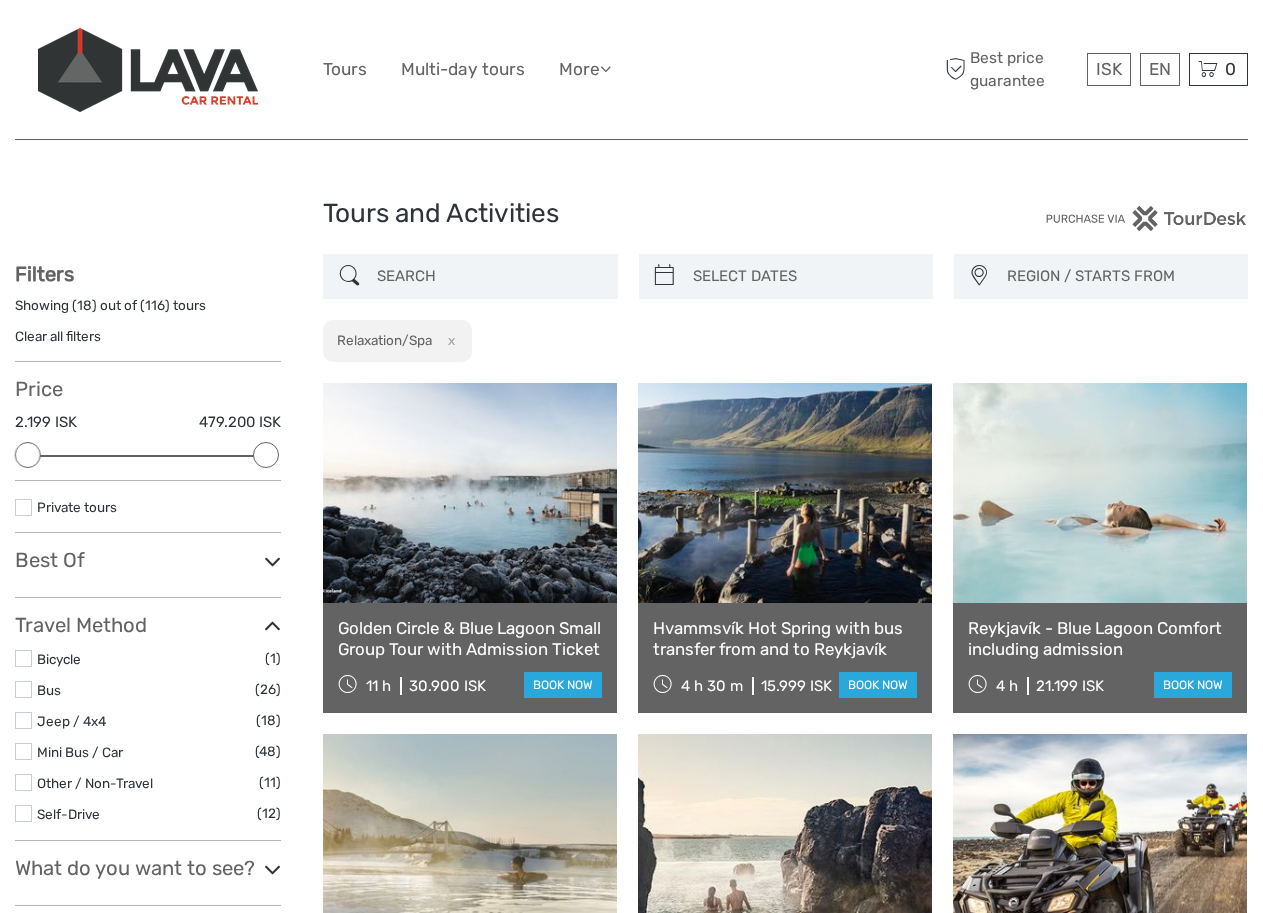 scroll, scrollTop: 0, scrollLeft: 0, axis: both 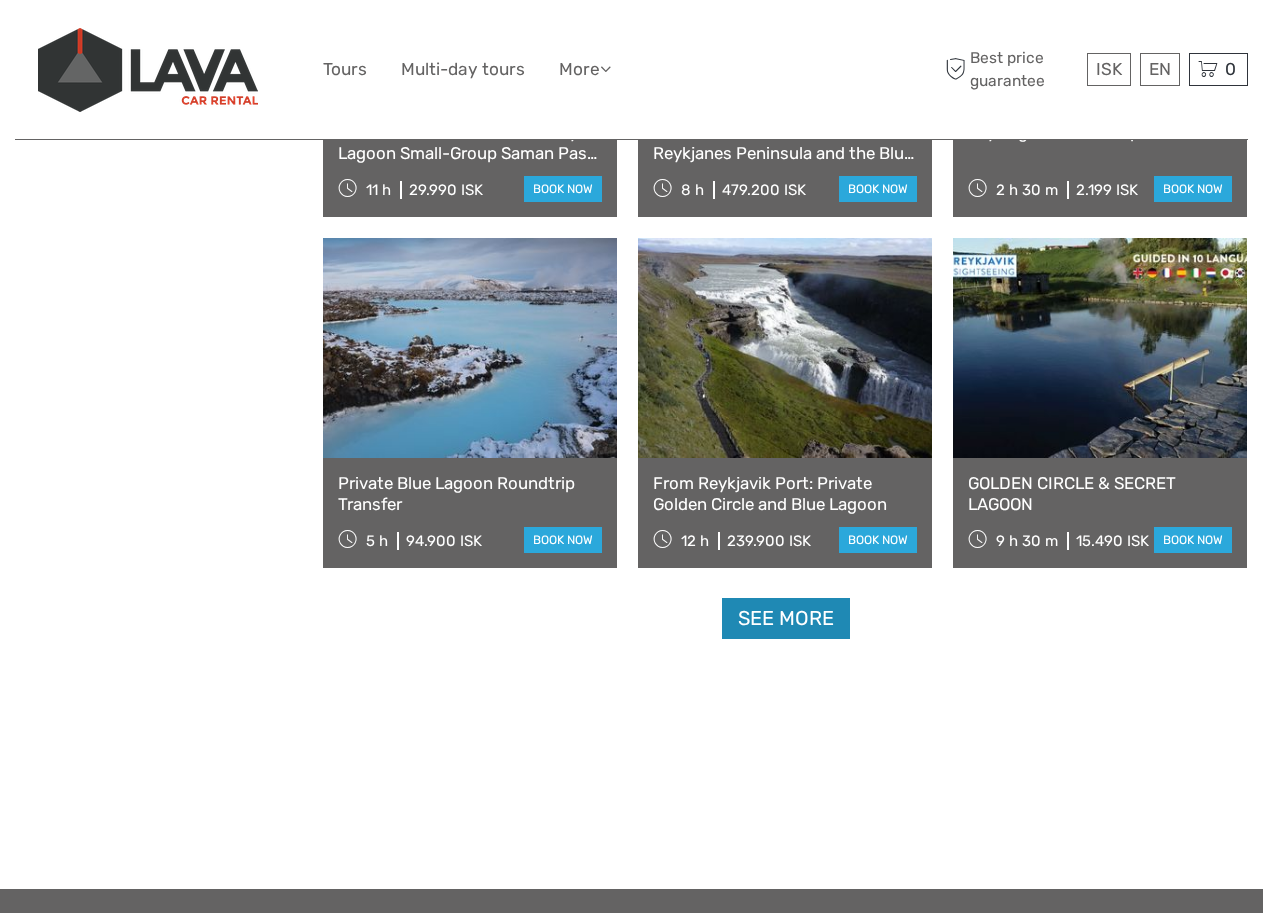 click on "See more" at bounding box center (786, 618) 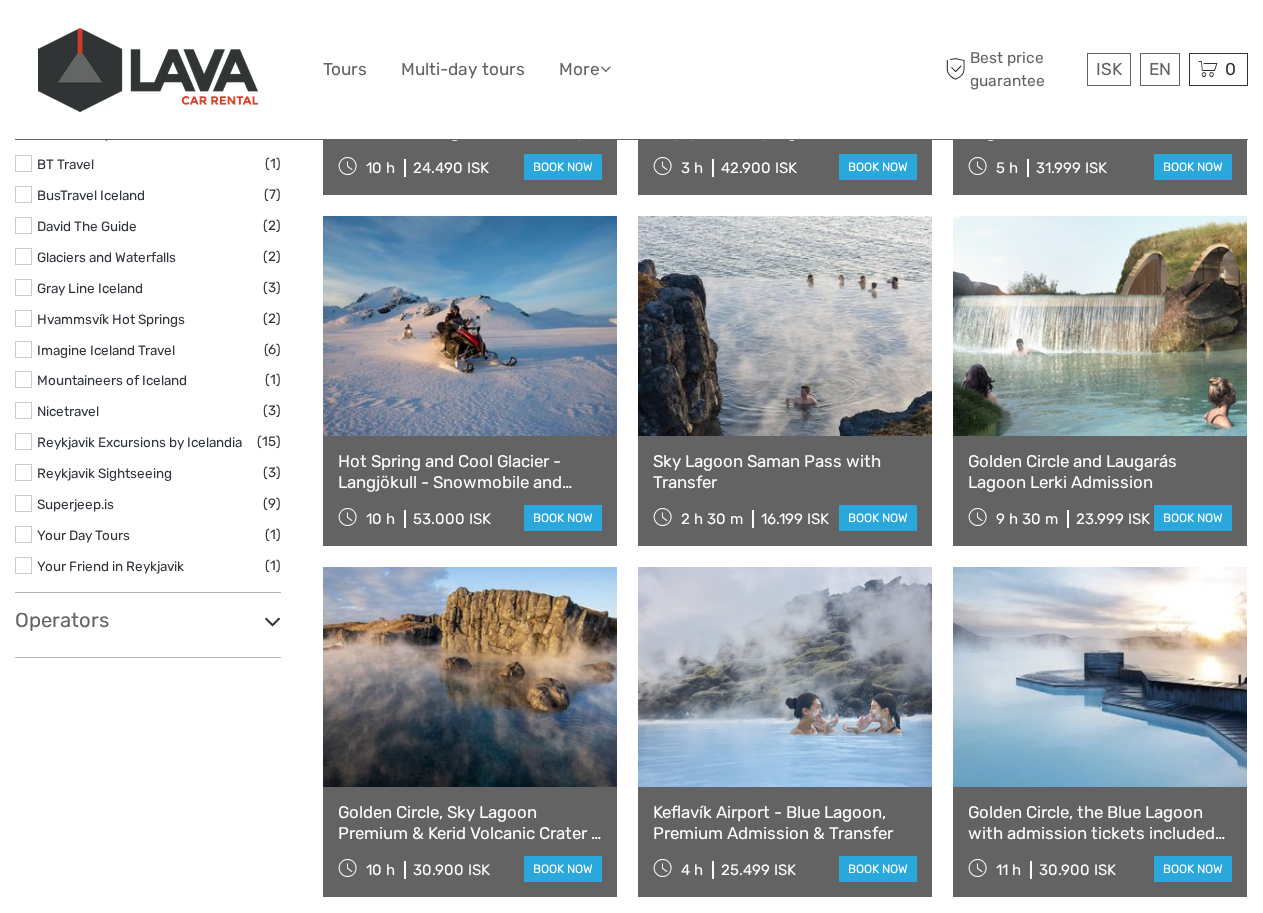 scroll, scrollTop: 900, scrollLeft: 0, axis: vertical 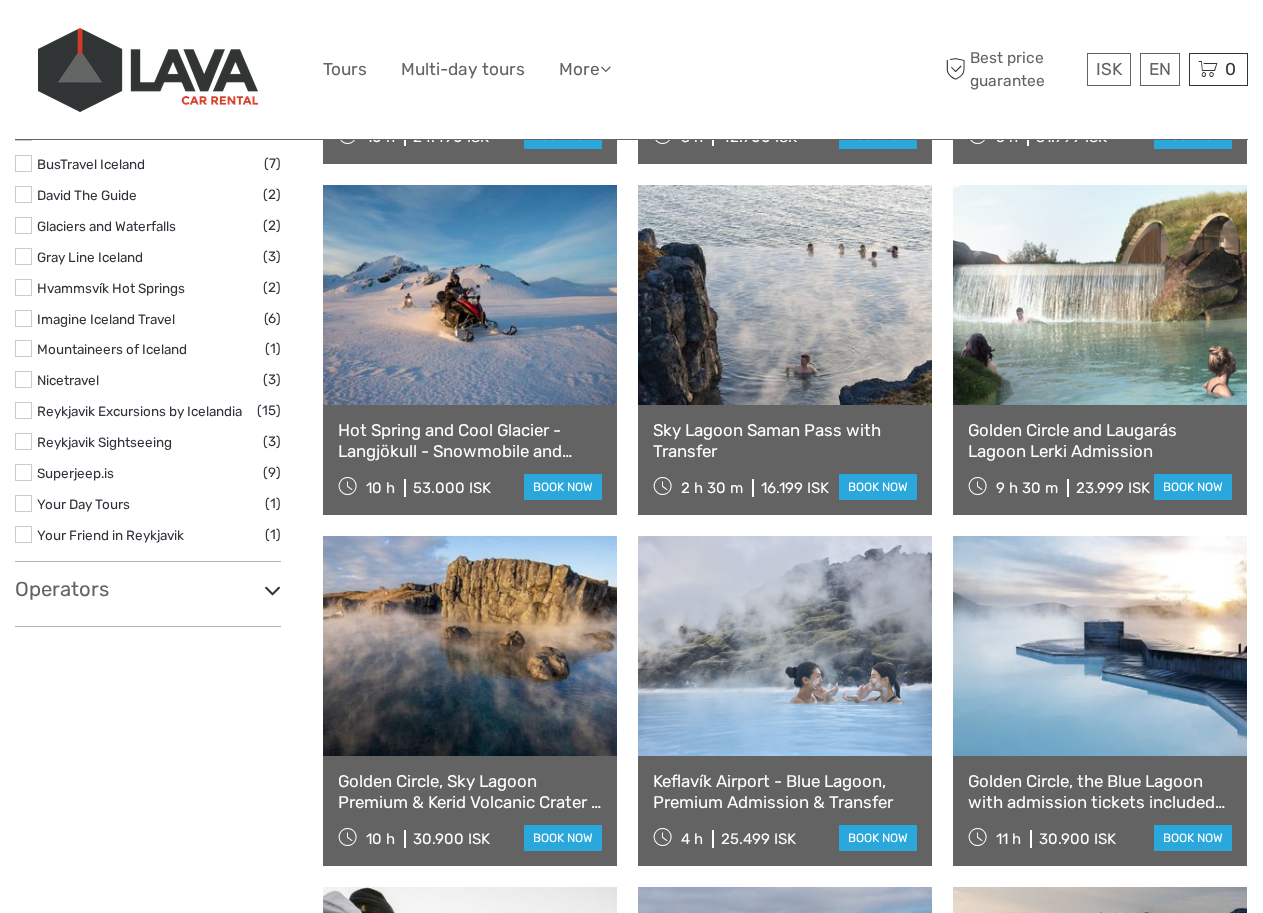 click at bounding box center (272, 590) 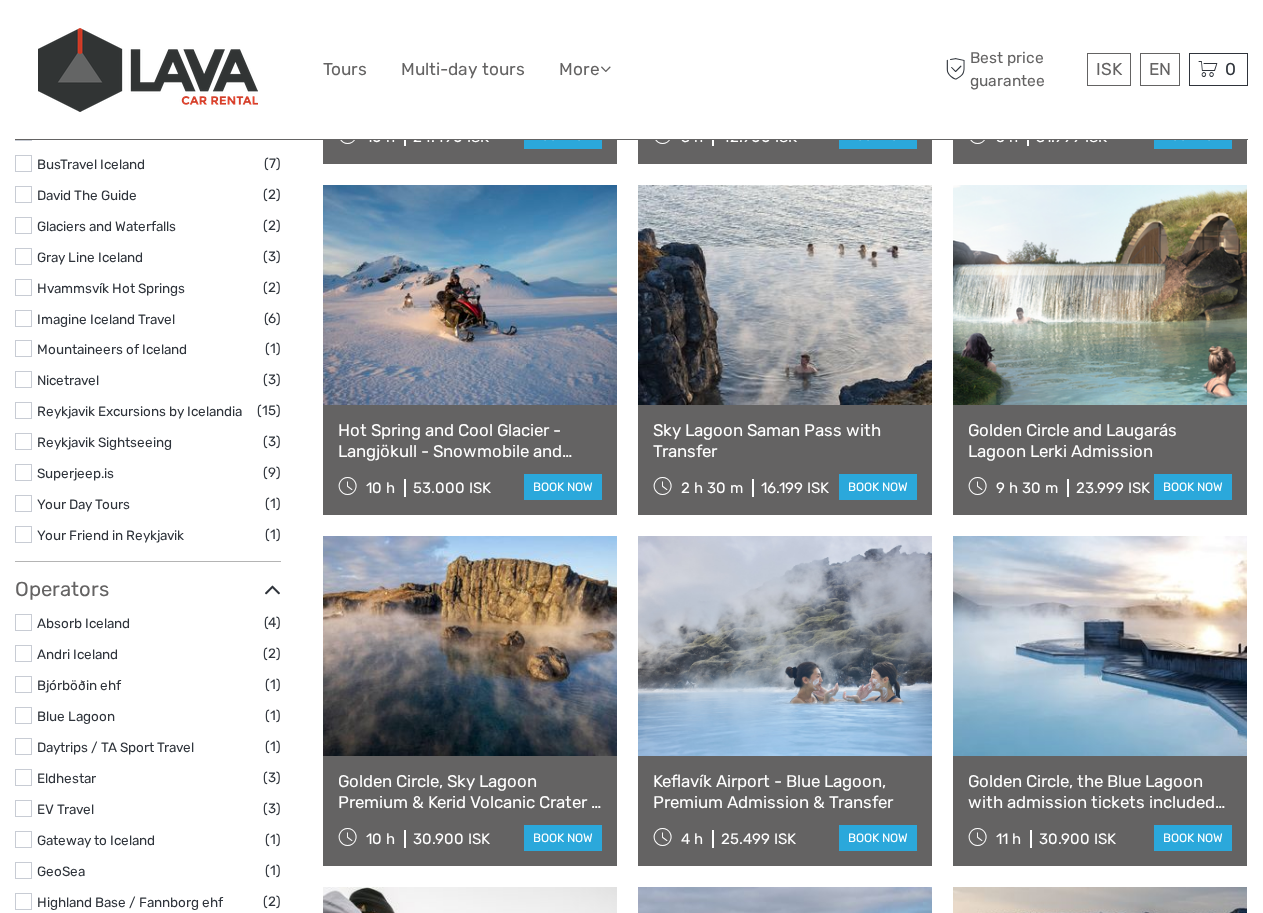 click at bounding box center [272, 590] 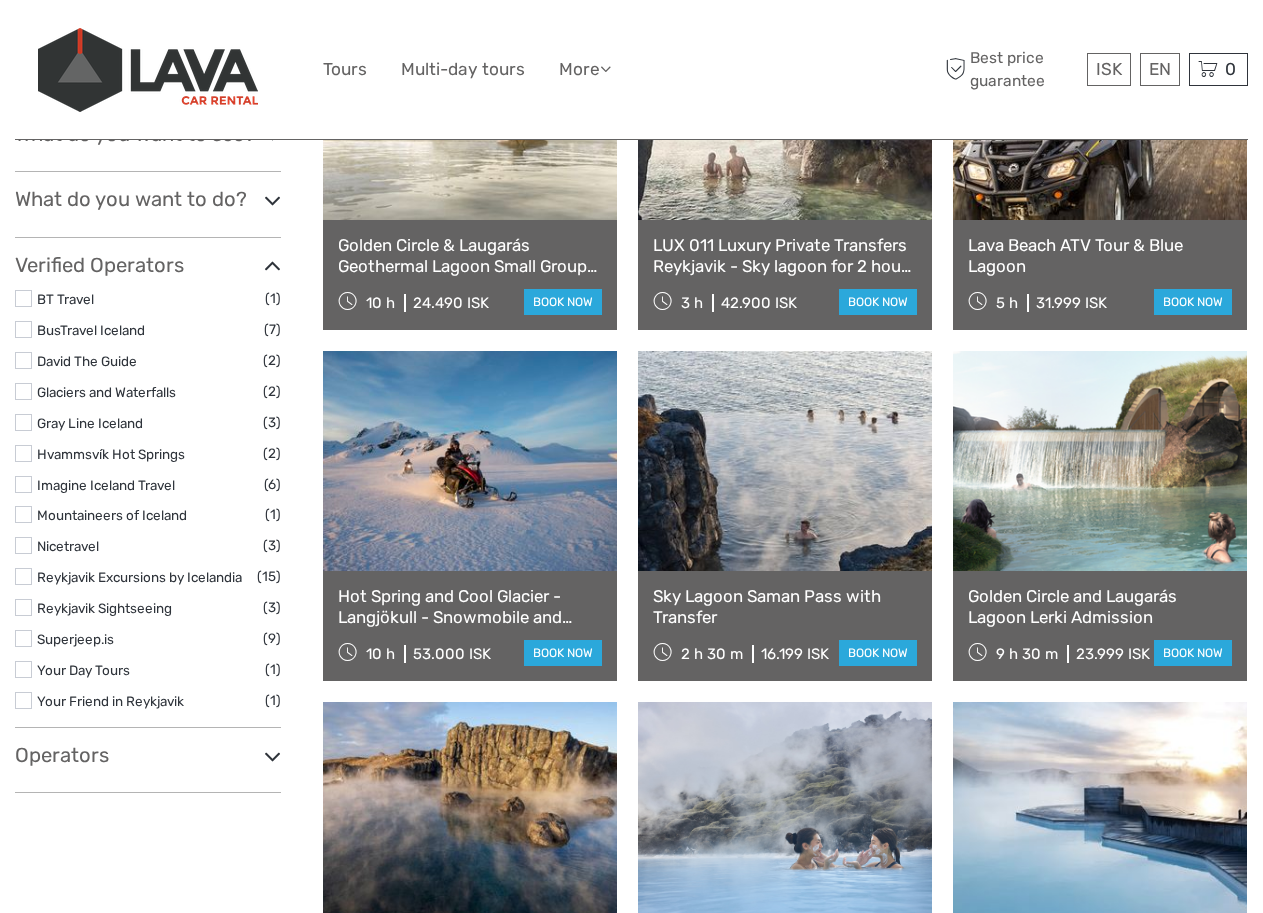 scroll, scrollTop: 700, scrollLeft: 0, axis: vertical 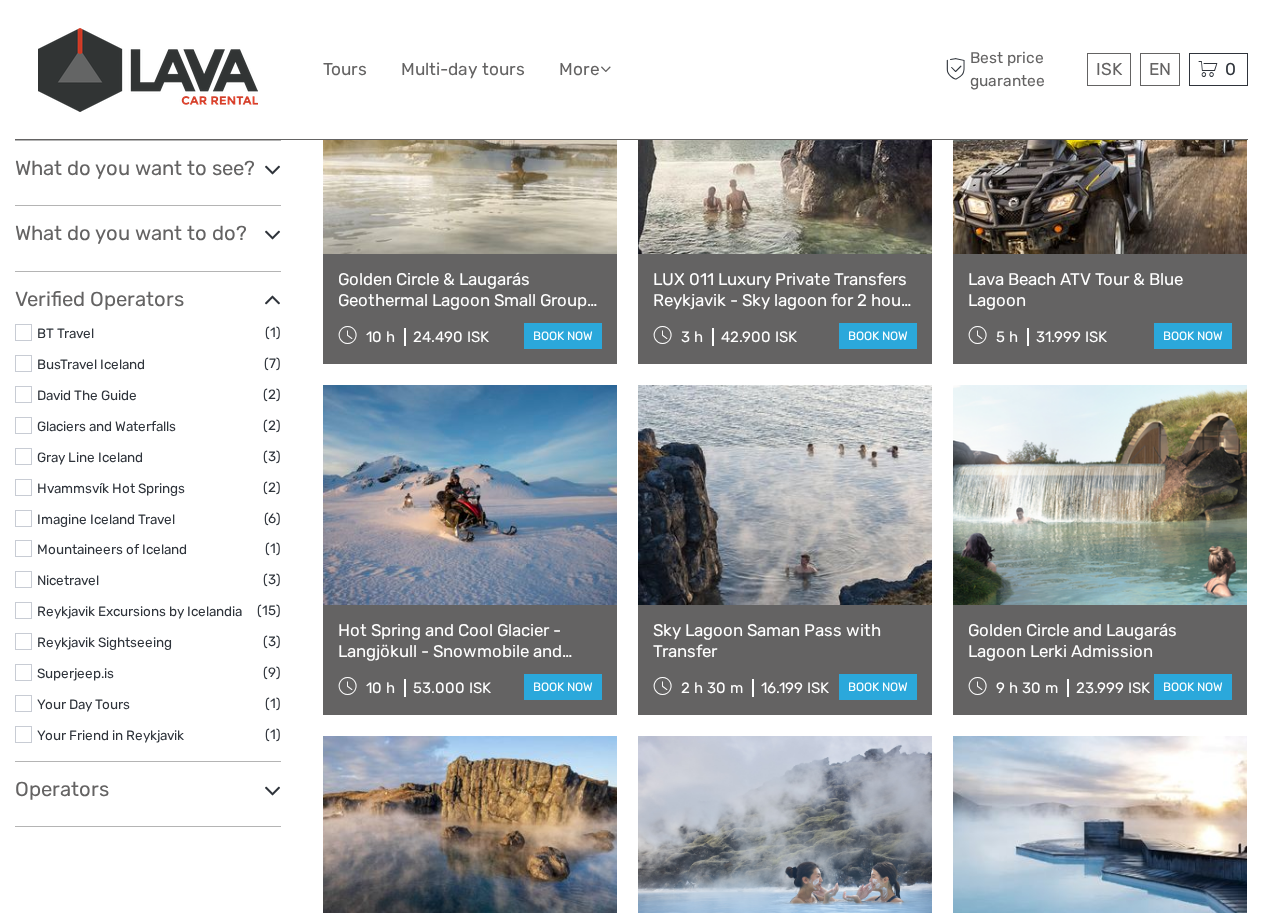 click at bounding box center (272, 300) 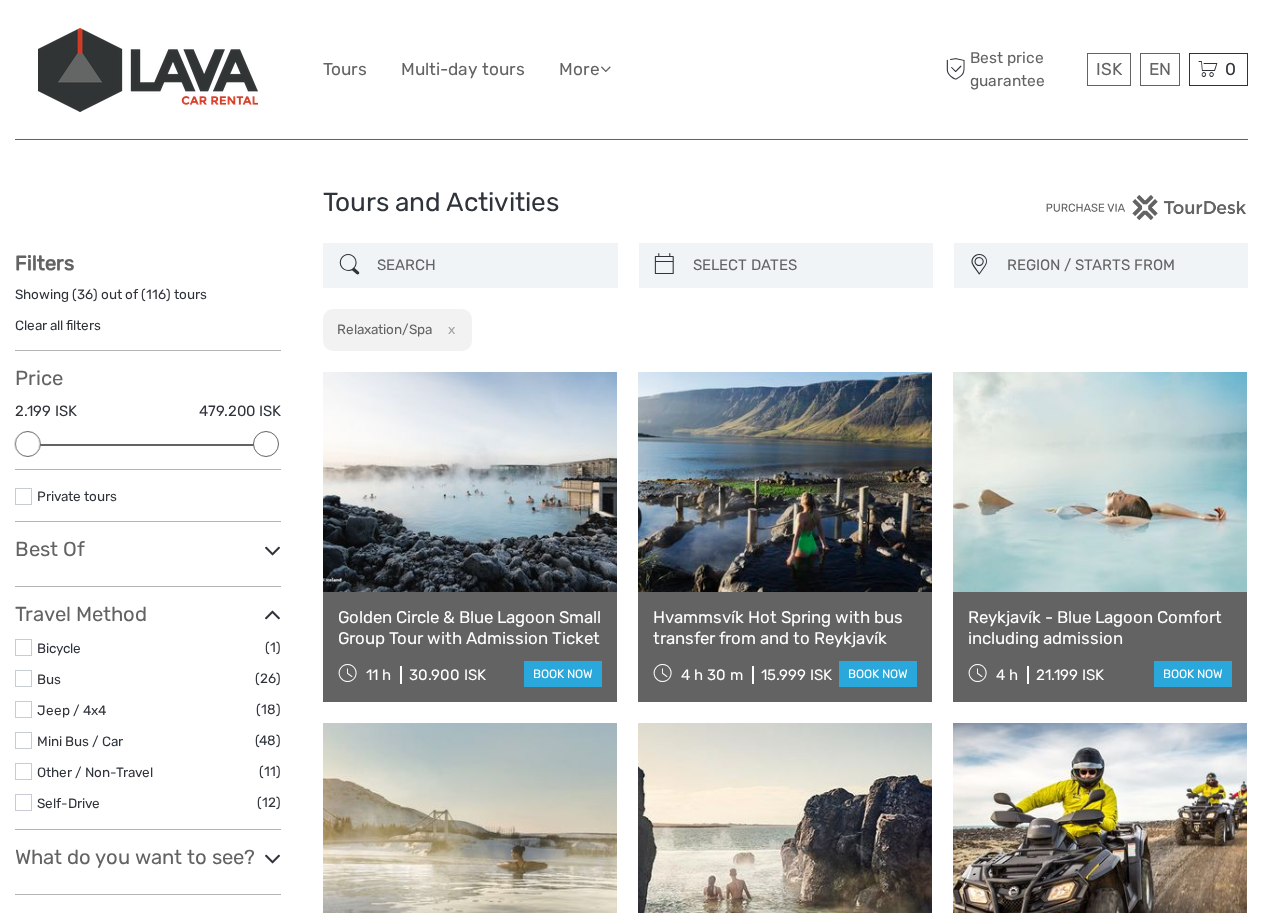 scroll, scrollTop: 0, scrollLeft: 0, axis: both 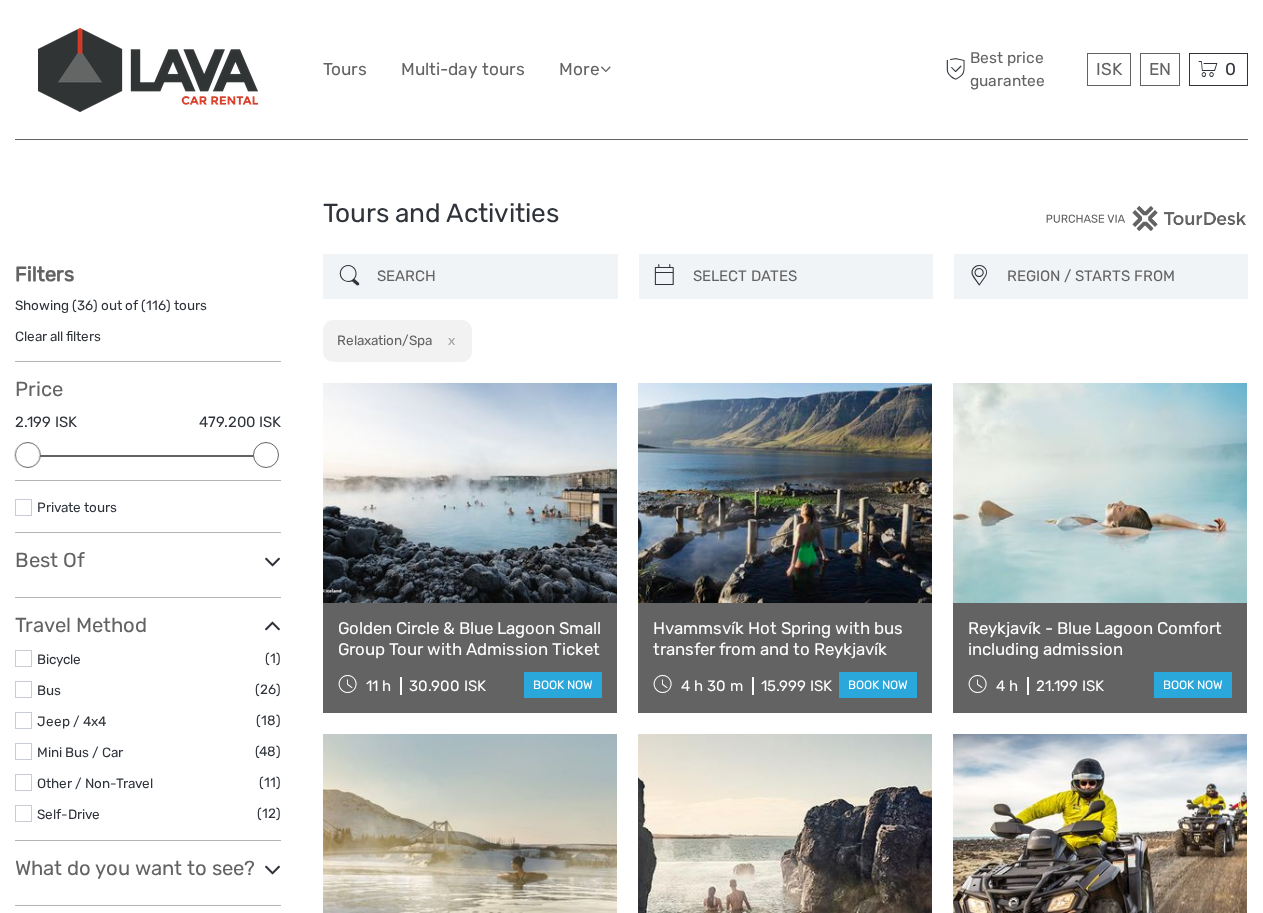 click on "REGION / STARTS FROM" at bounding box center (1118, 276) 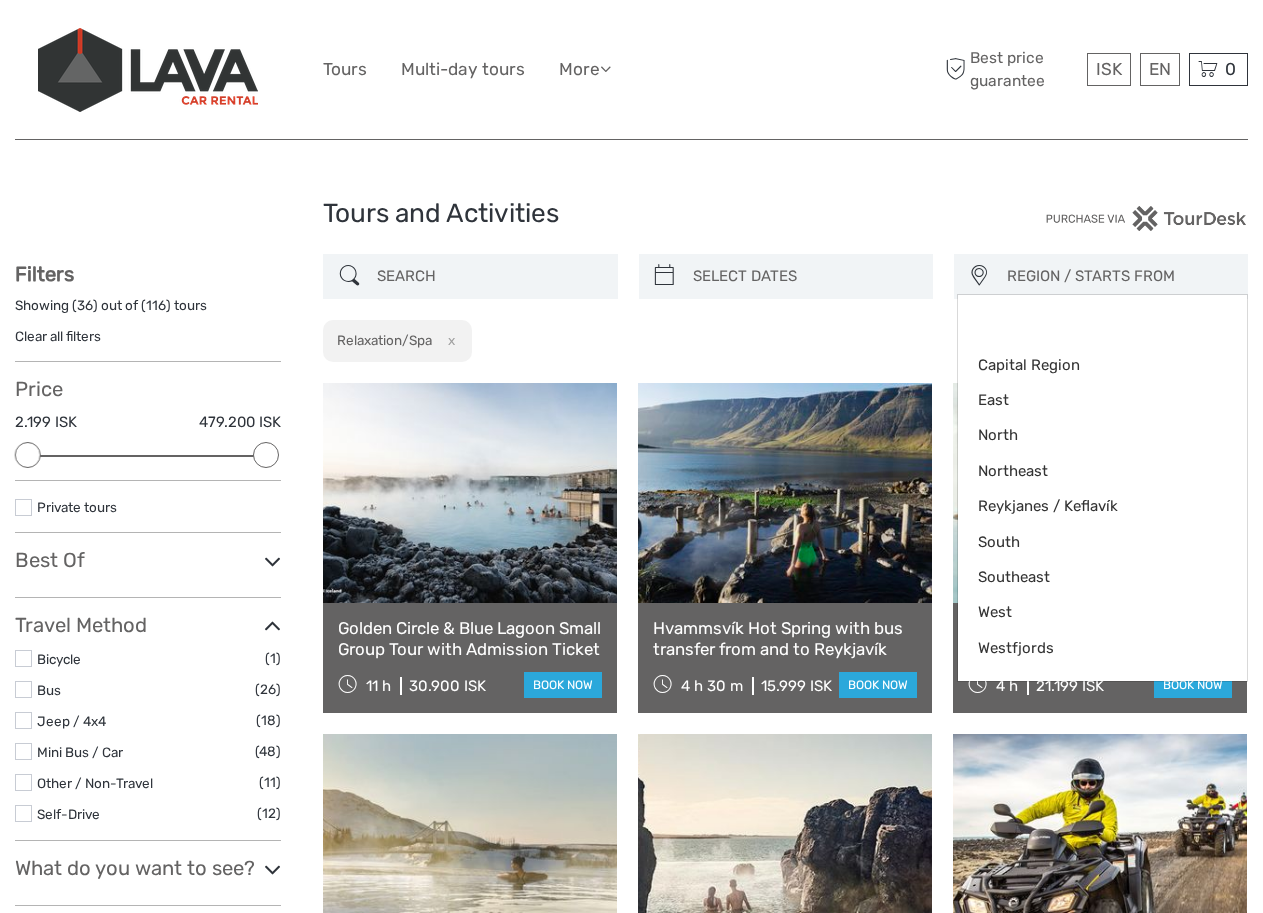 click on "REGION / STARTS FROM" at bounding box center (1118, 276) 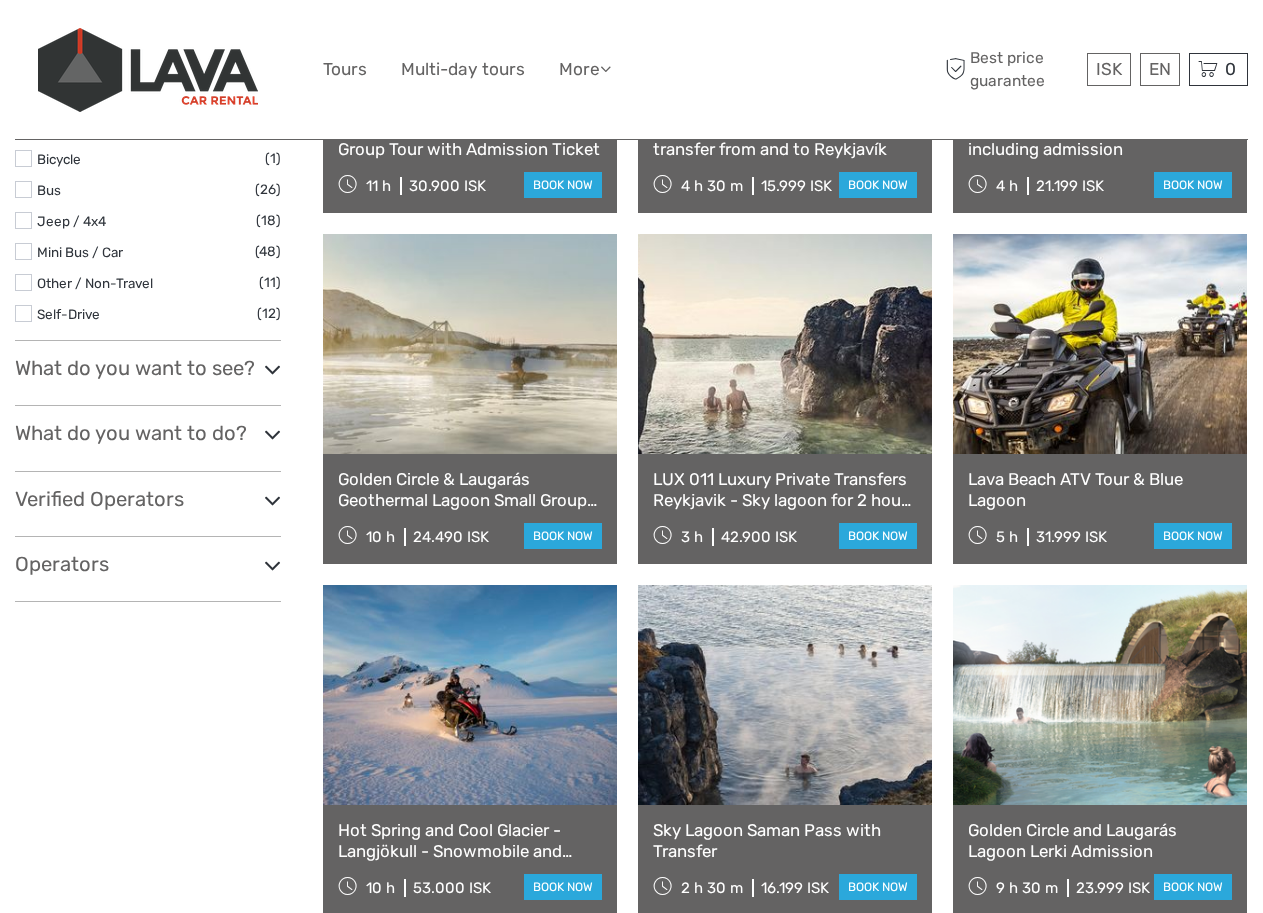 scroll, scrollTop: 600, scrollLeft: 0, axis: vertical 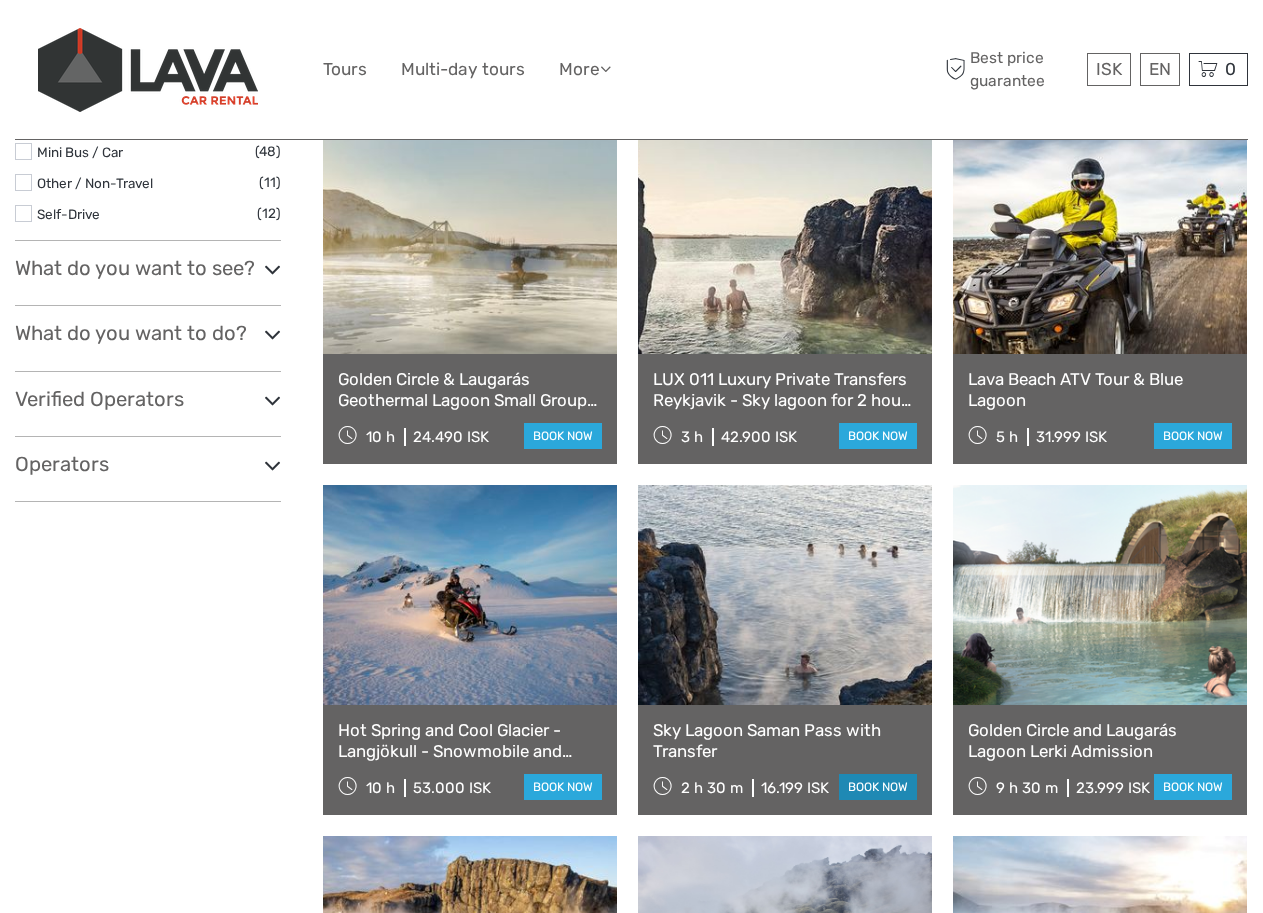 click on "book now" at bounding box center [878, 787] 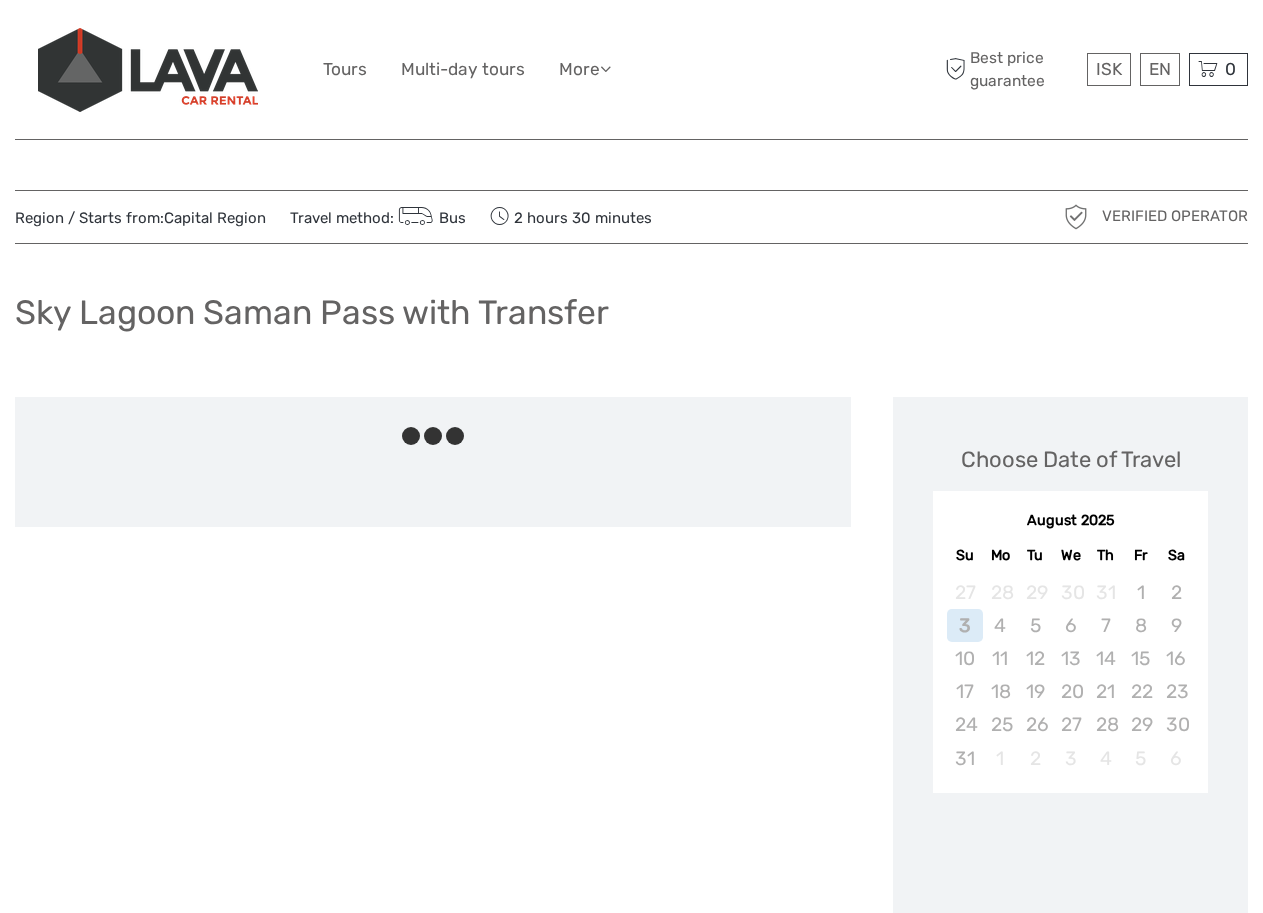 scroll, scrollTop: 0, scrollLeft: 0, axis: both 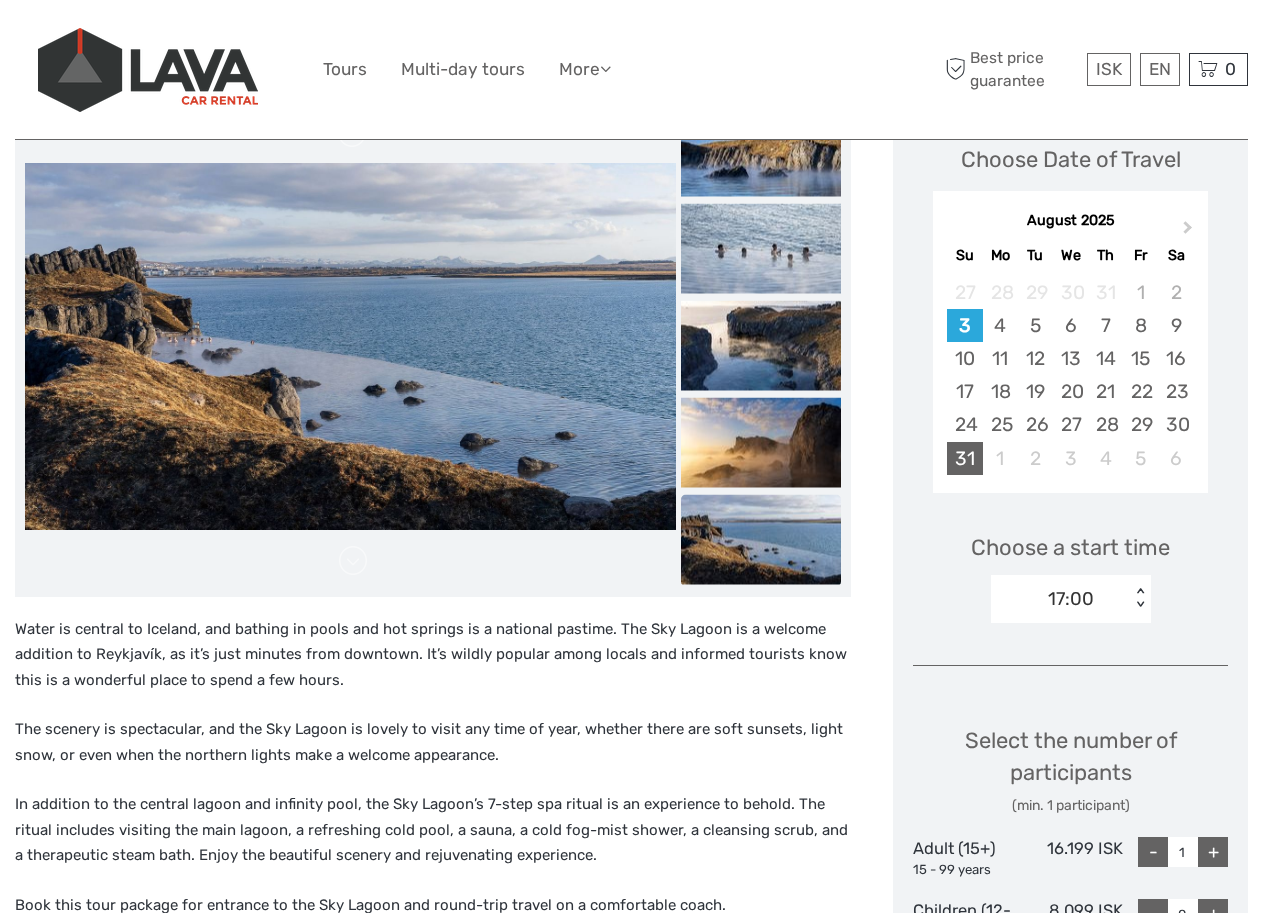 click on "31" at bounding box center [964, 458] 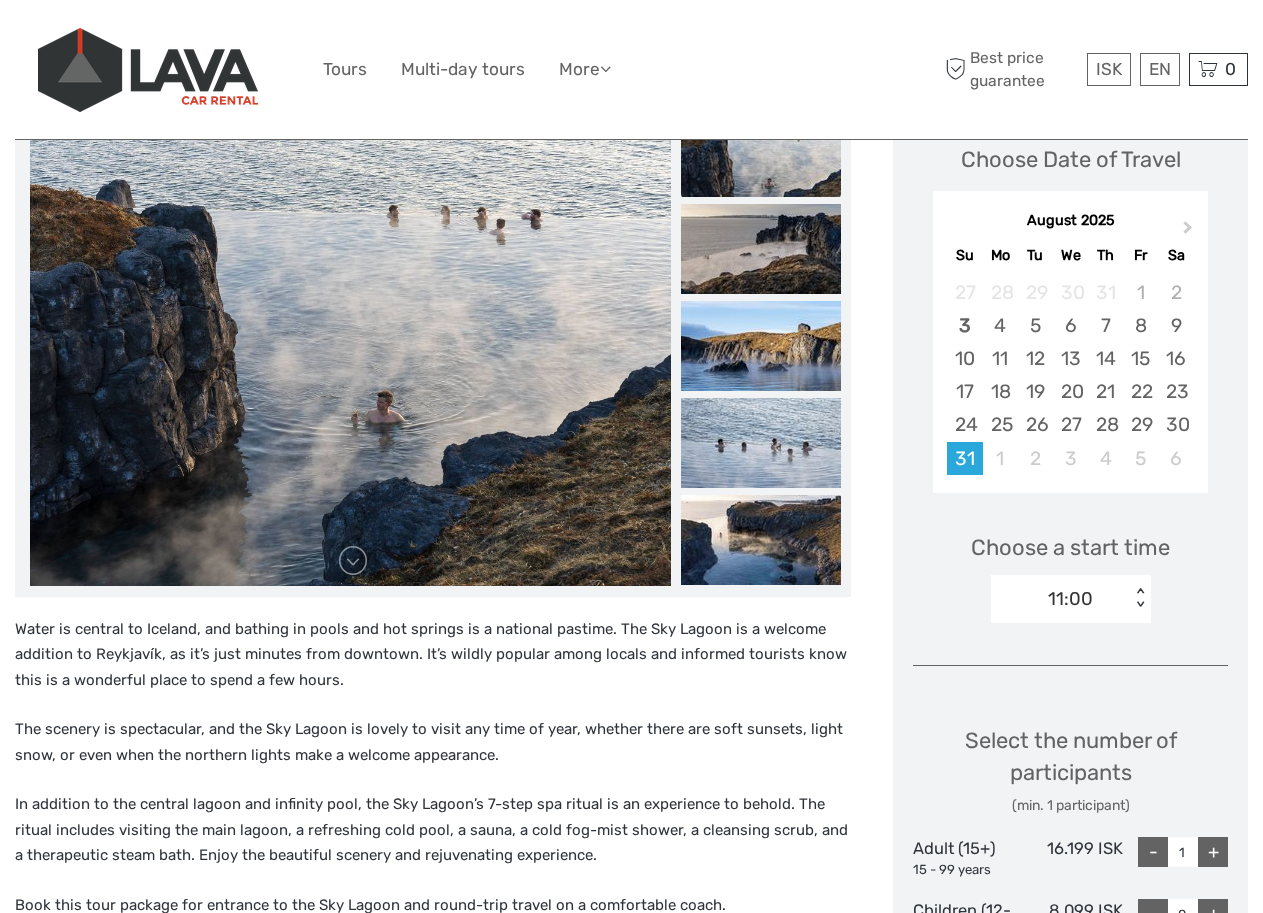 click on "< >" at bounding box center (1139, 598) 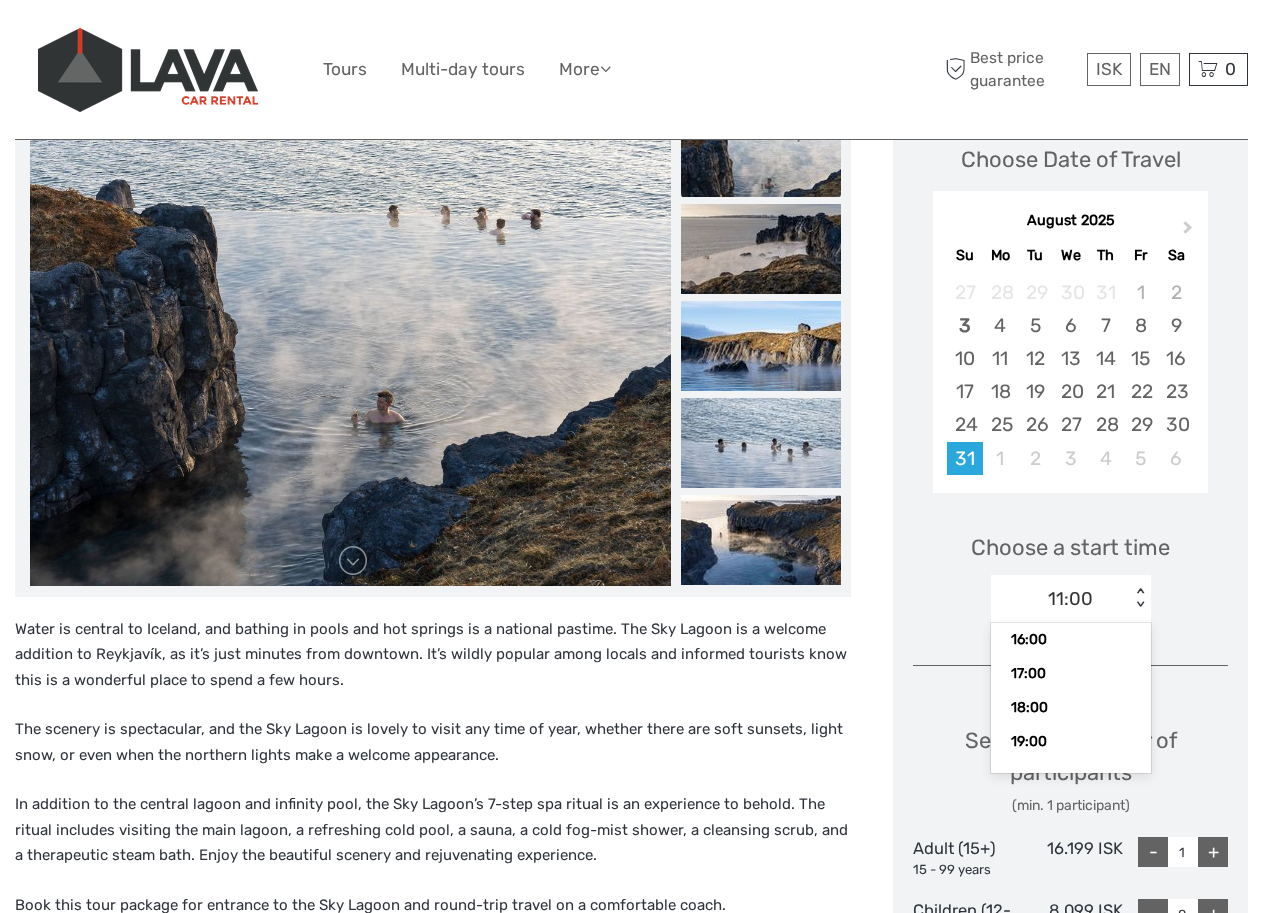 scroll, scrollTop: 126, scrollLeft: 0, axis: vertical 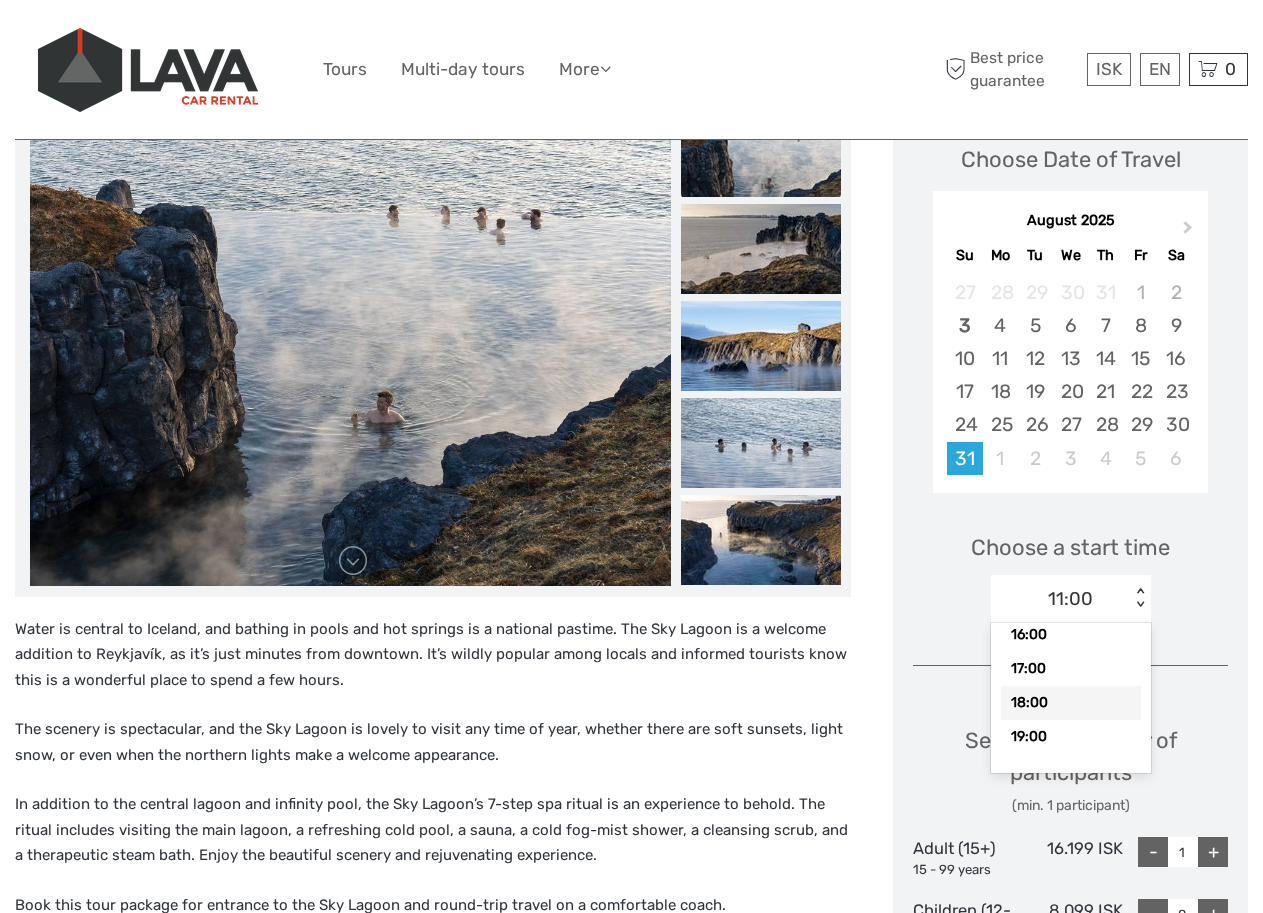 click on "18:00" at bounding box center (1071, 703) 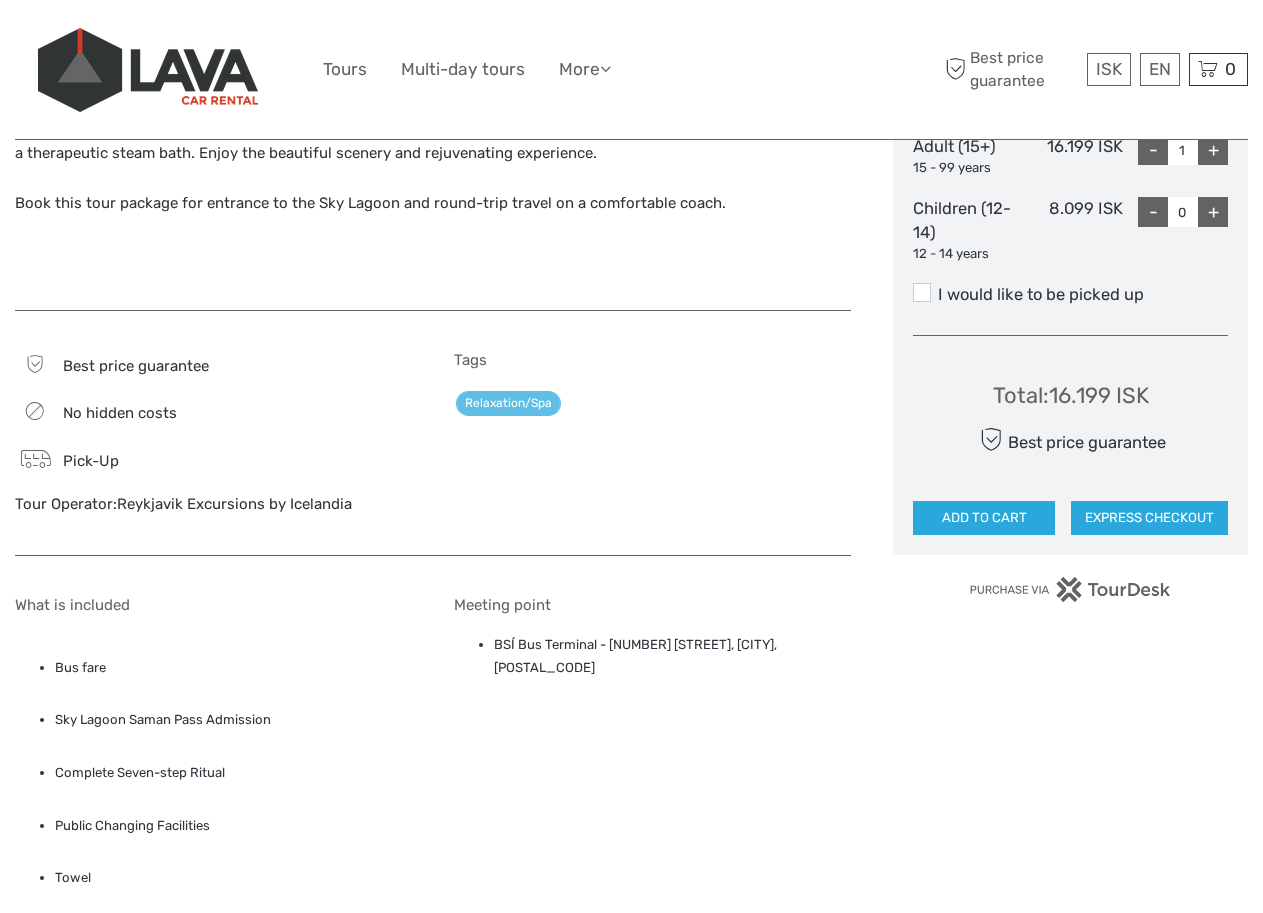 scroll, scrollTop: 1000, scrollLeft: 0, axis: vertical 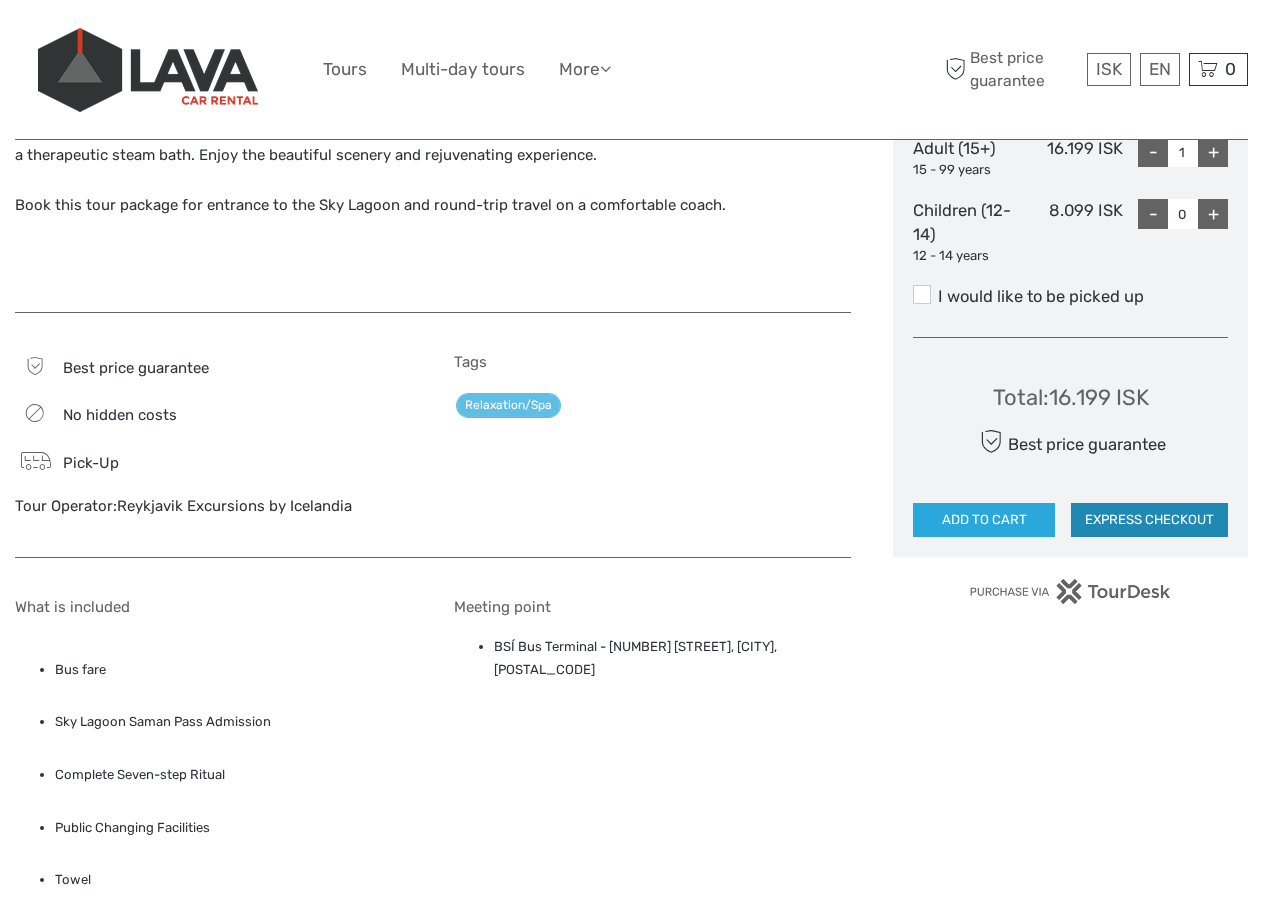 click on "EXPRESS CHECKOUT" at bounding box center (1149, 520) 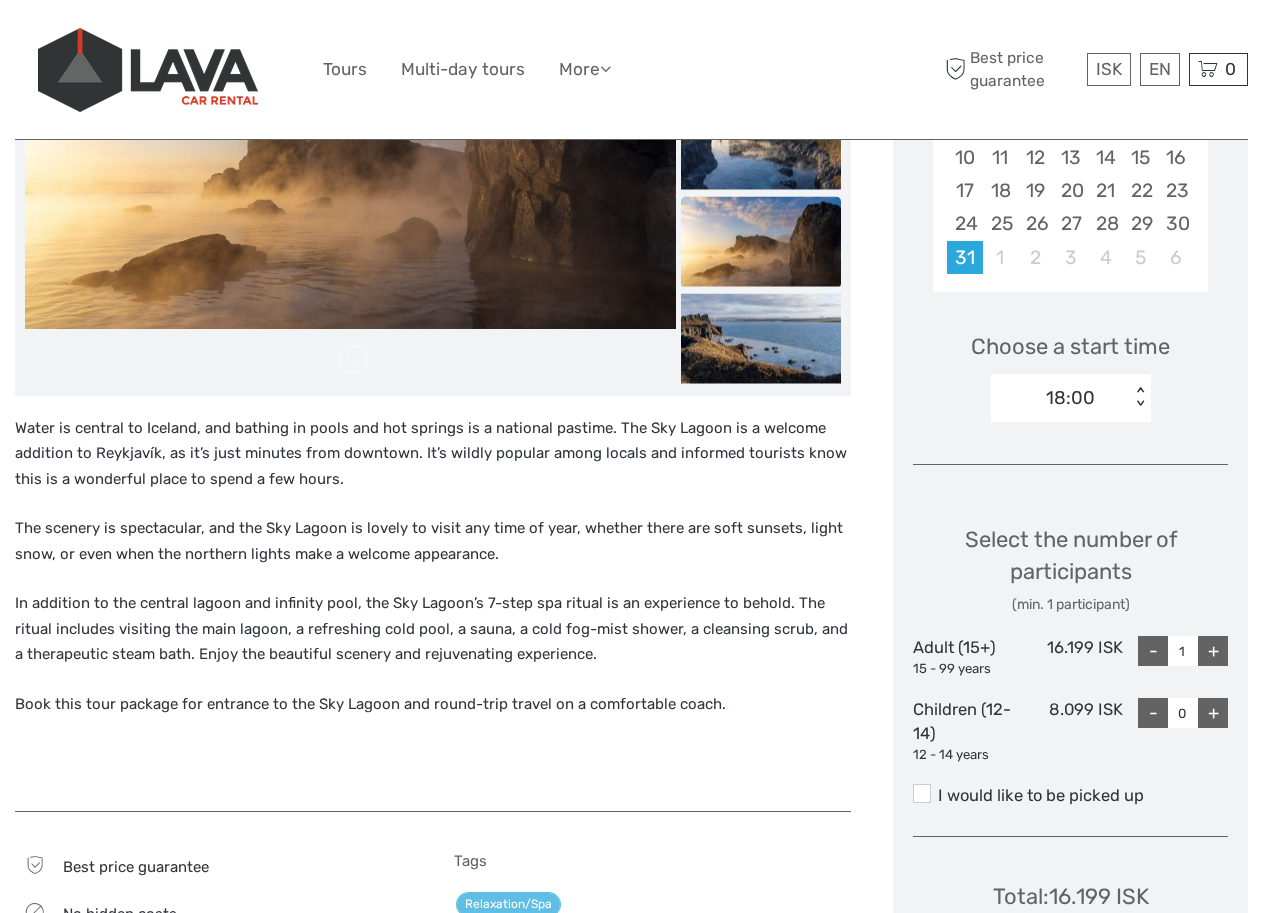 scroll, scrollTop: 500, scrollLeft: 0, axis: vertical 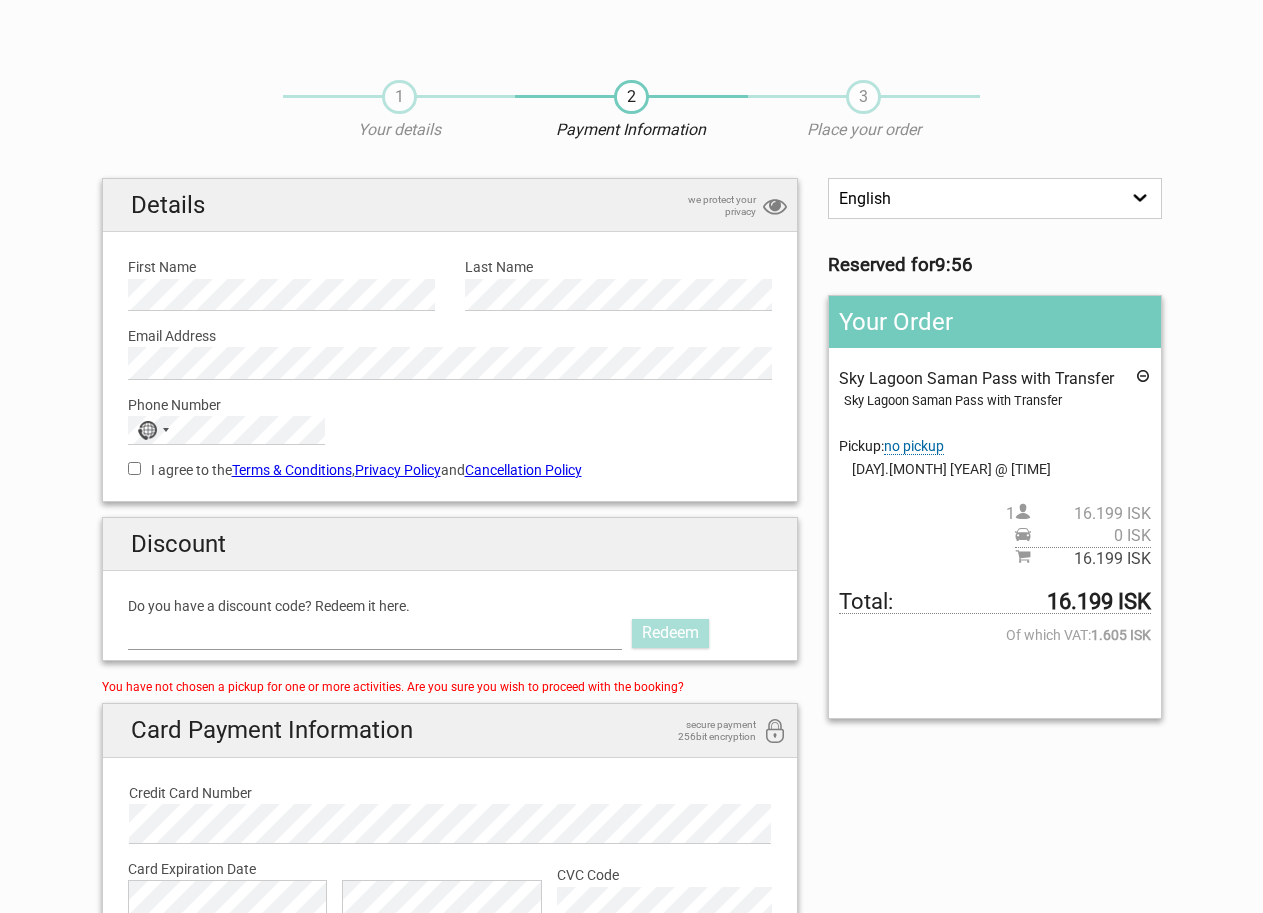 click on "Do you have a discount code? Redeem it here." at bounding box center (375, 633) 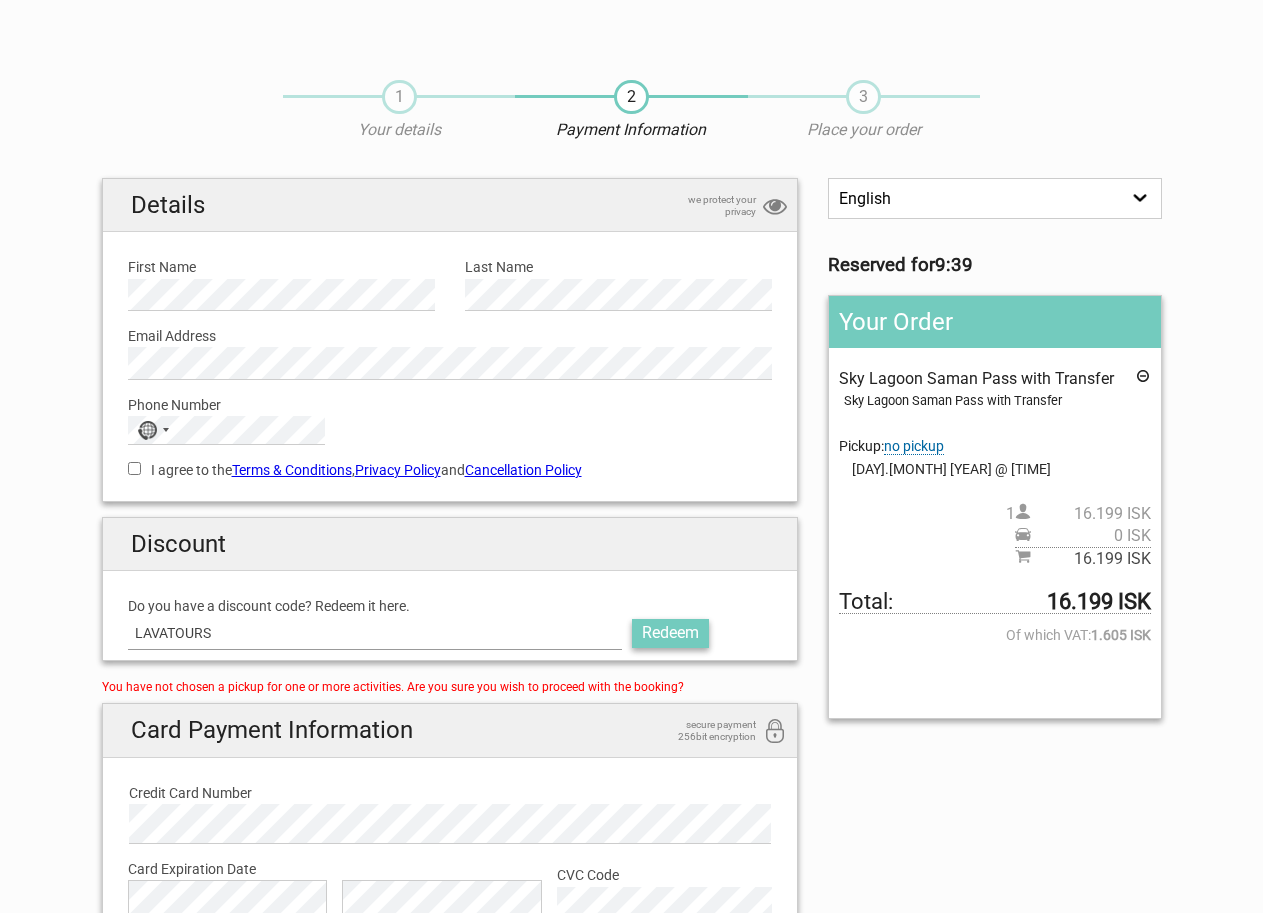 type on "LAVATOURS" 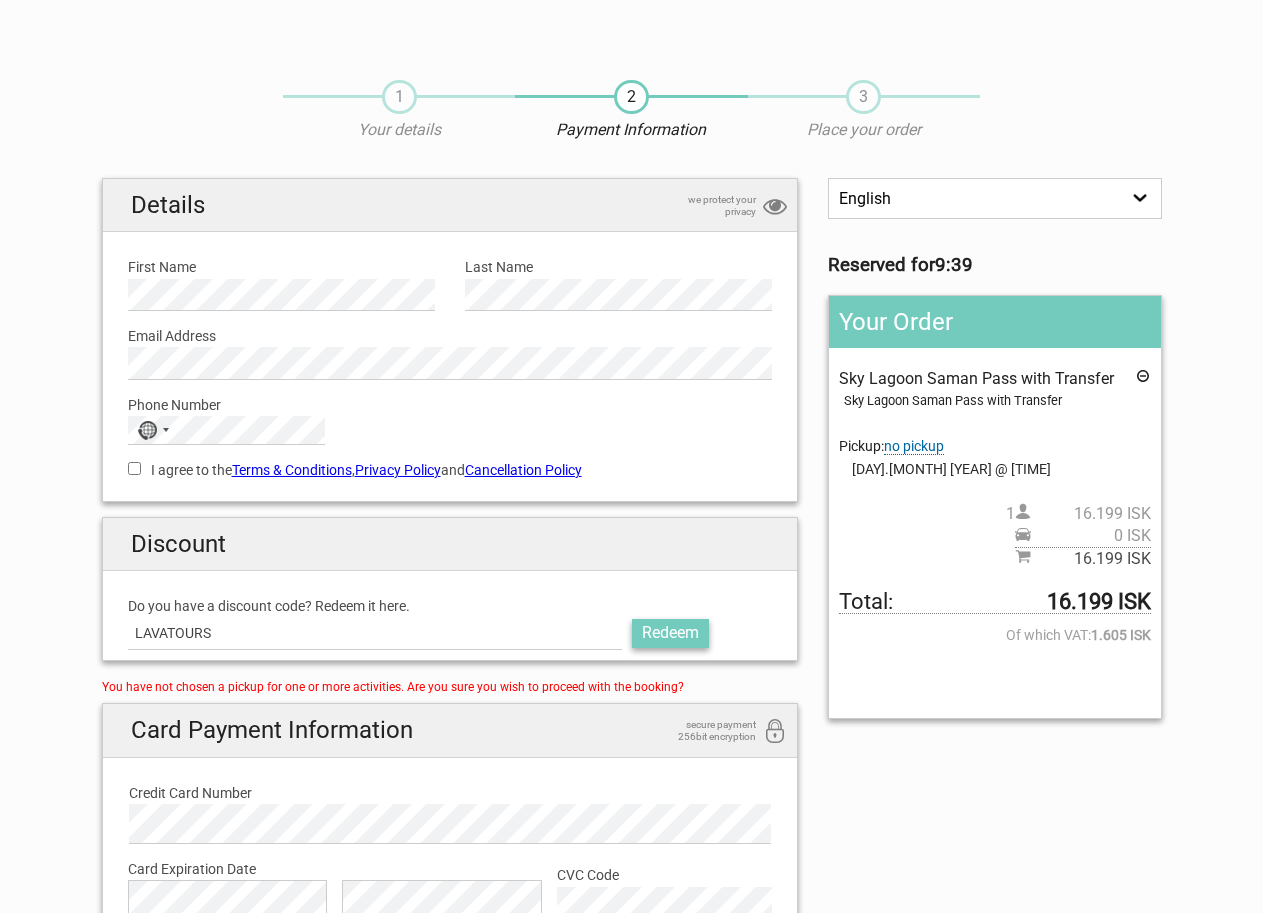 click on "Redeem" at bounding box center (670, 633) 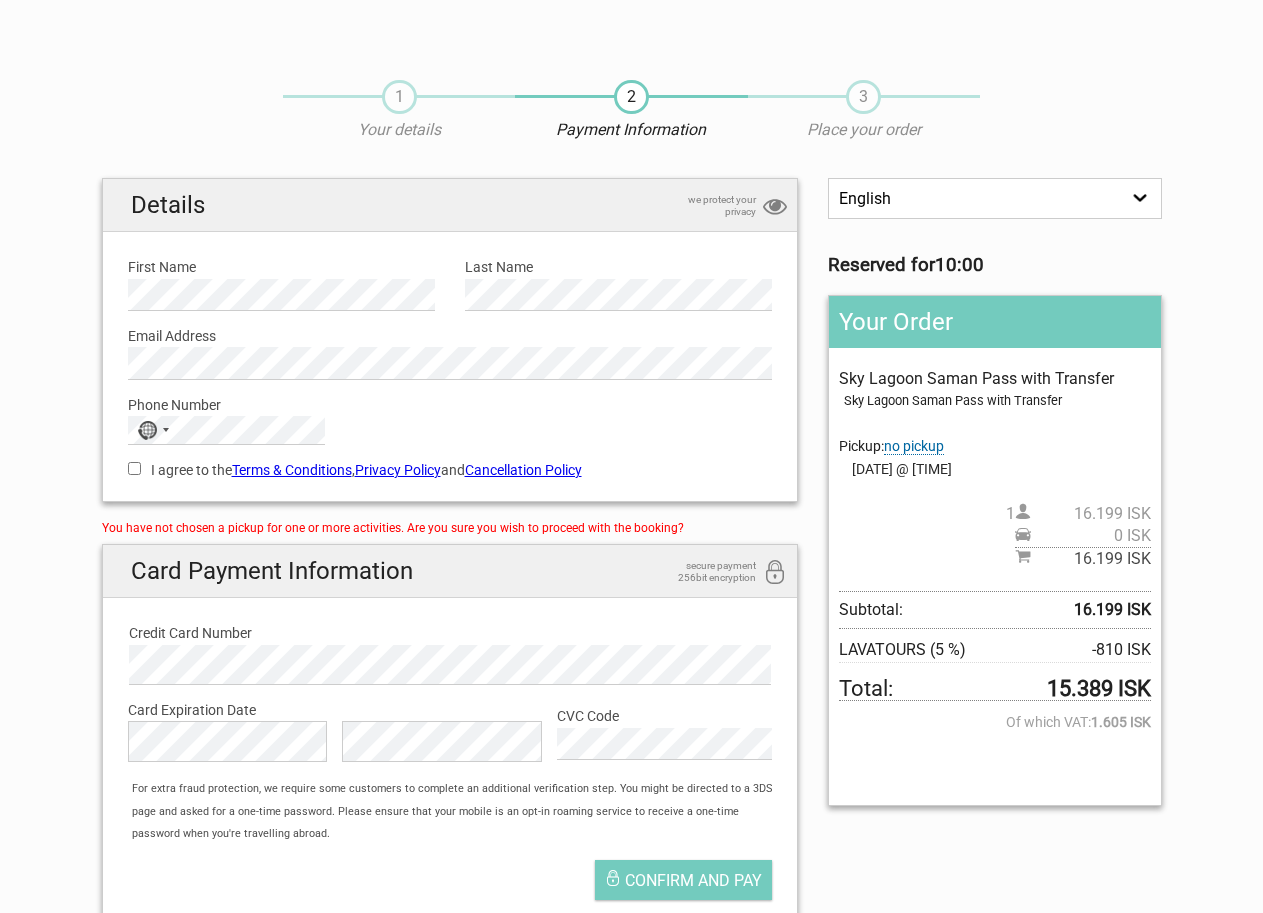 scroll, scrollTop: 0, scrollLeft: 0, axis: both 